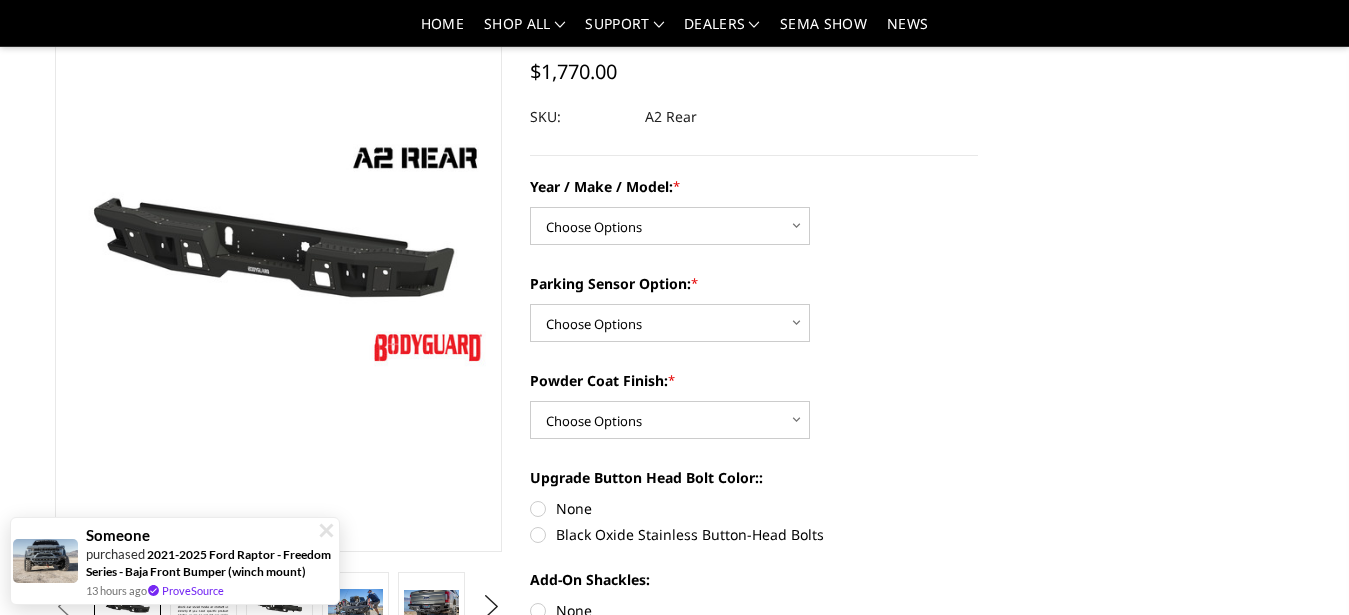 scroll, scrollTop: 118, scrollLeft: 0, axis: vertical 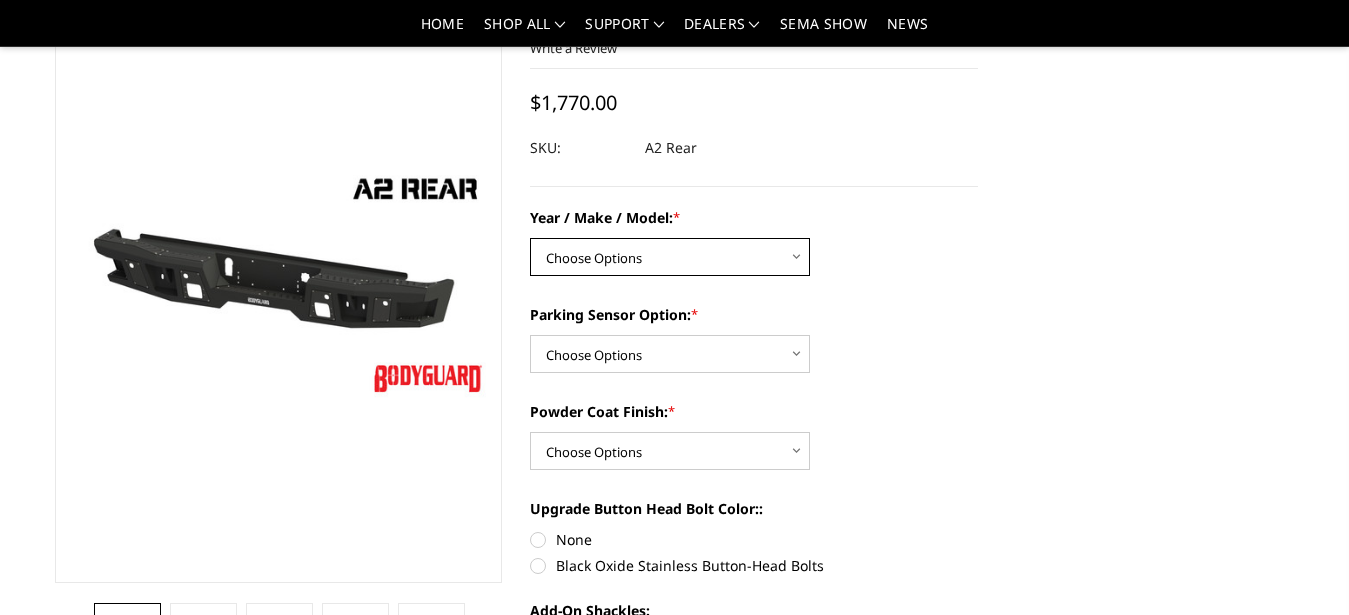 click on "Choose Options
Chevrolet/GMC 20-24  2500 / 3500
Chevrolet/GMC 15-19  2500 / 3500
Chevrolet/GMC 01-07  2500 / 3500
Chevrolet/GMC 19-24  1500 (Dual Exhaust)
Ram 10-18  2500 / 3500
Ram 19-24 Rebel *DUAL EXHAUST ONLY
Ram 19-24  1500 (6 lug) *DUAL EXHAUST ONLY
Ford 17-22  F250 / F350 / F450
Ford 99-16  F250 / F350 / F450" at bounding box center (670, 257) 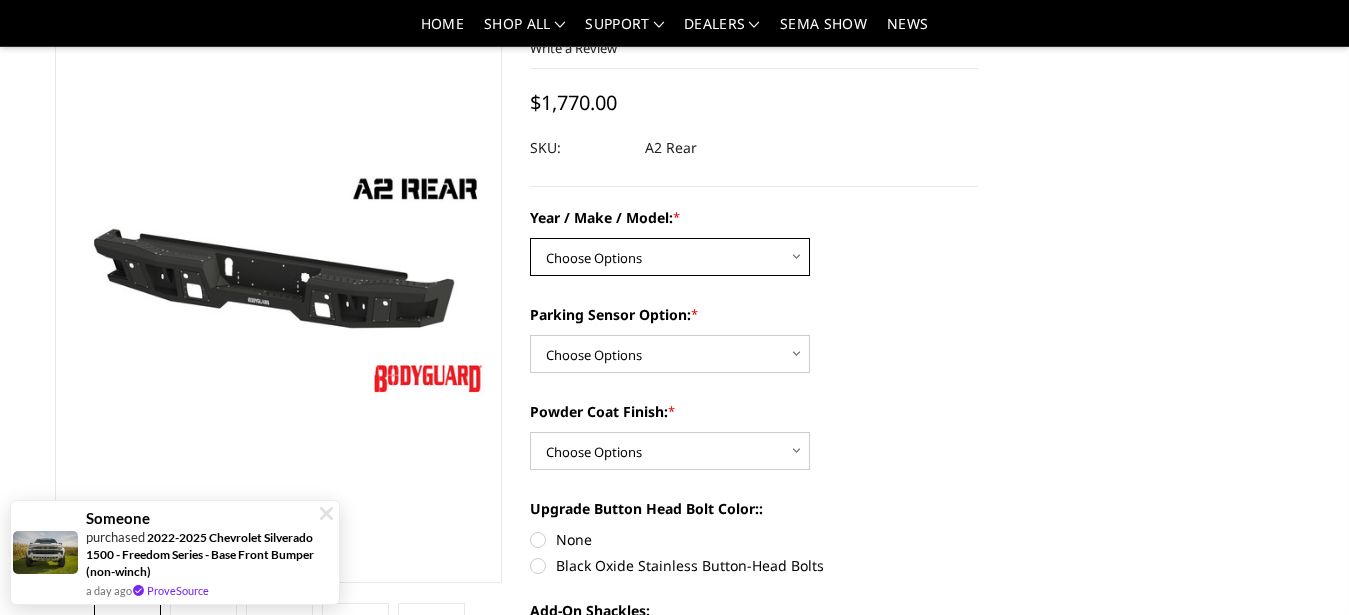 select on "1459" 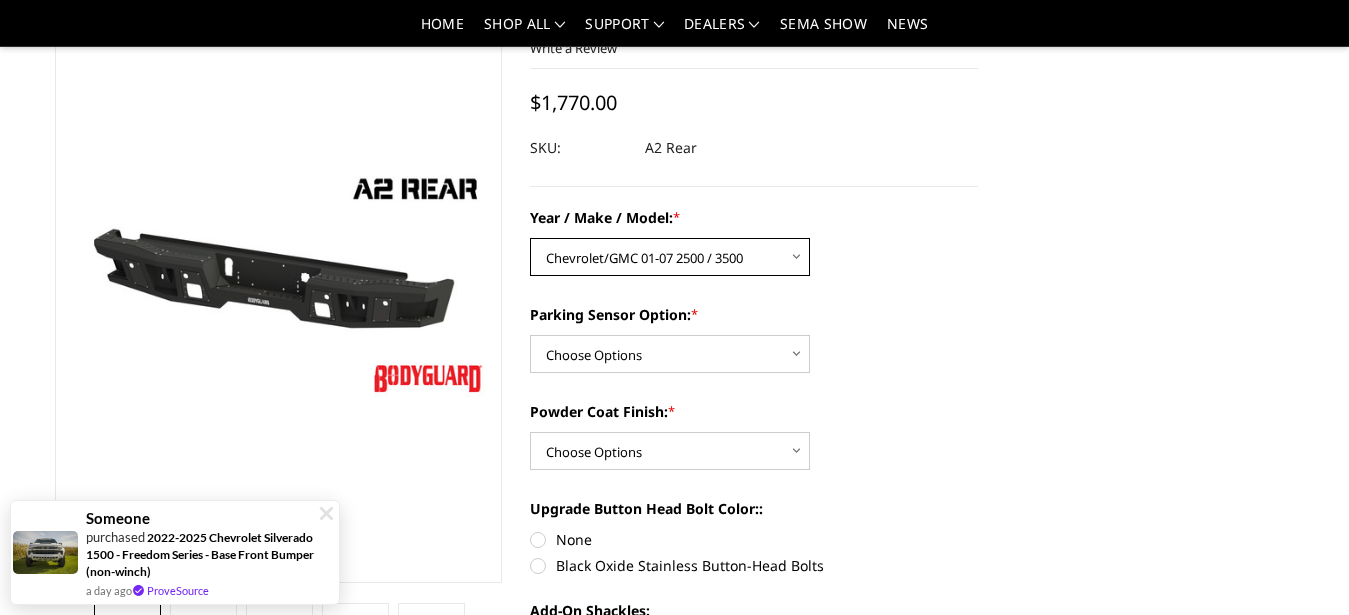 click on "Chevrolet/GMC 01-07  2500 / 3500" at bounding box center (0, 0) 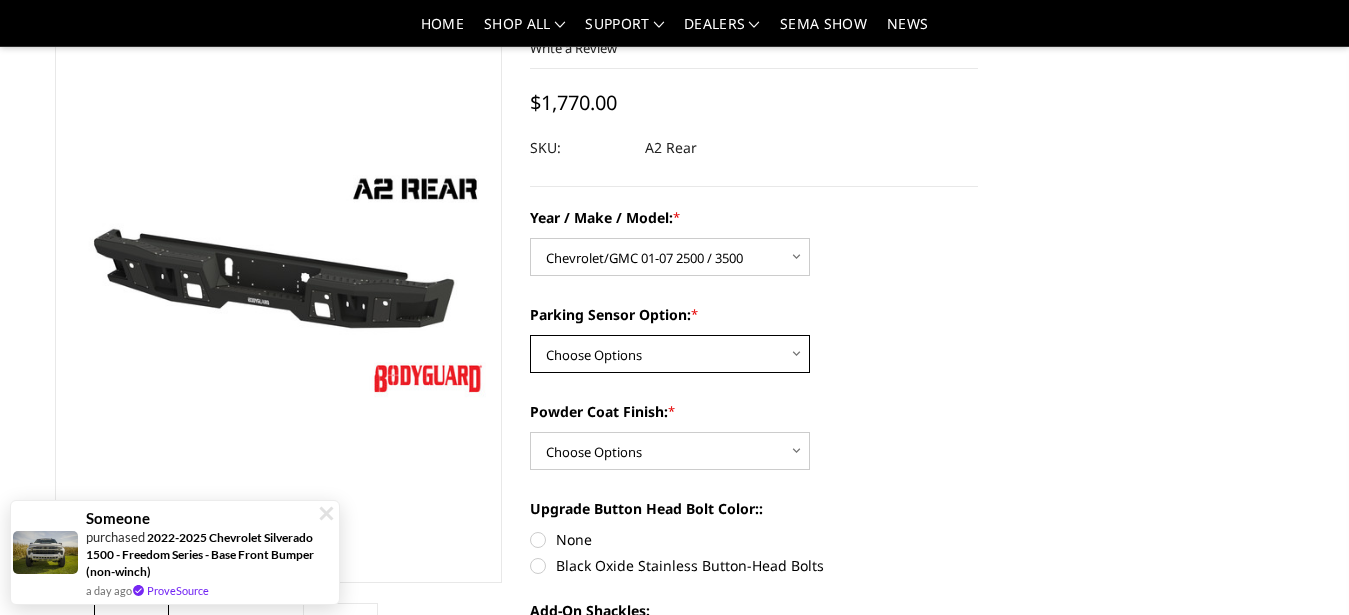 click on "Choose Options
Yes - With sensor cutouts
No - Without sensor cutouts" at bounding box center [670, 354] 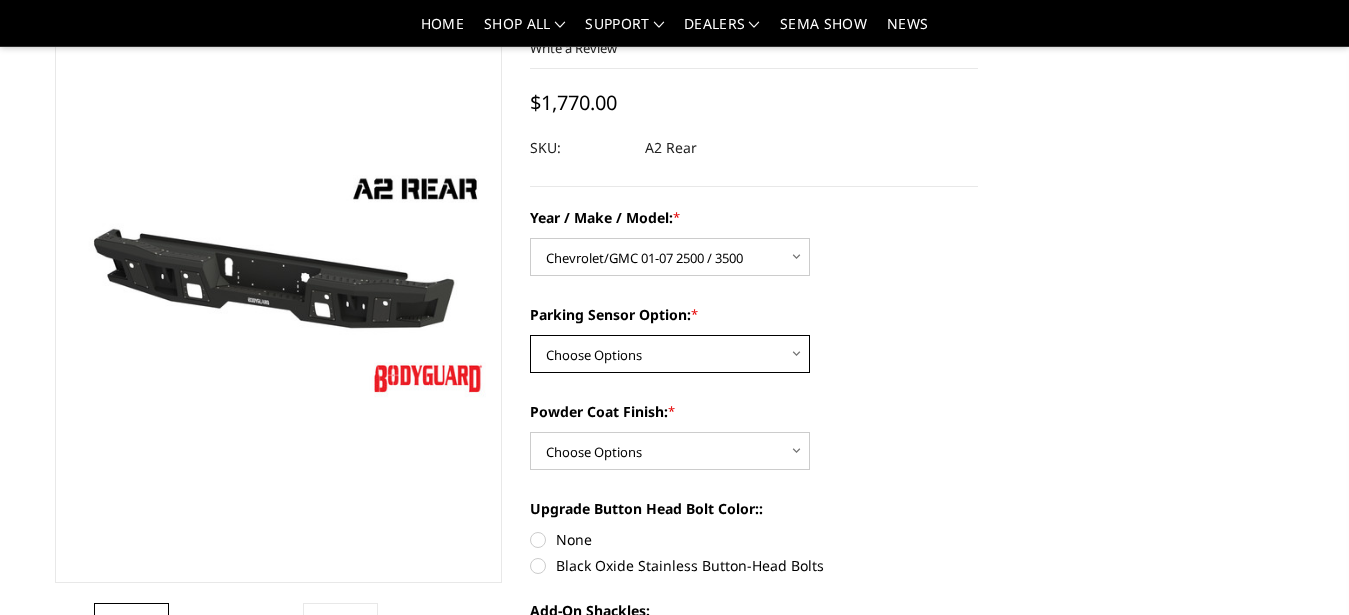 select on "565" 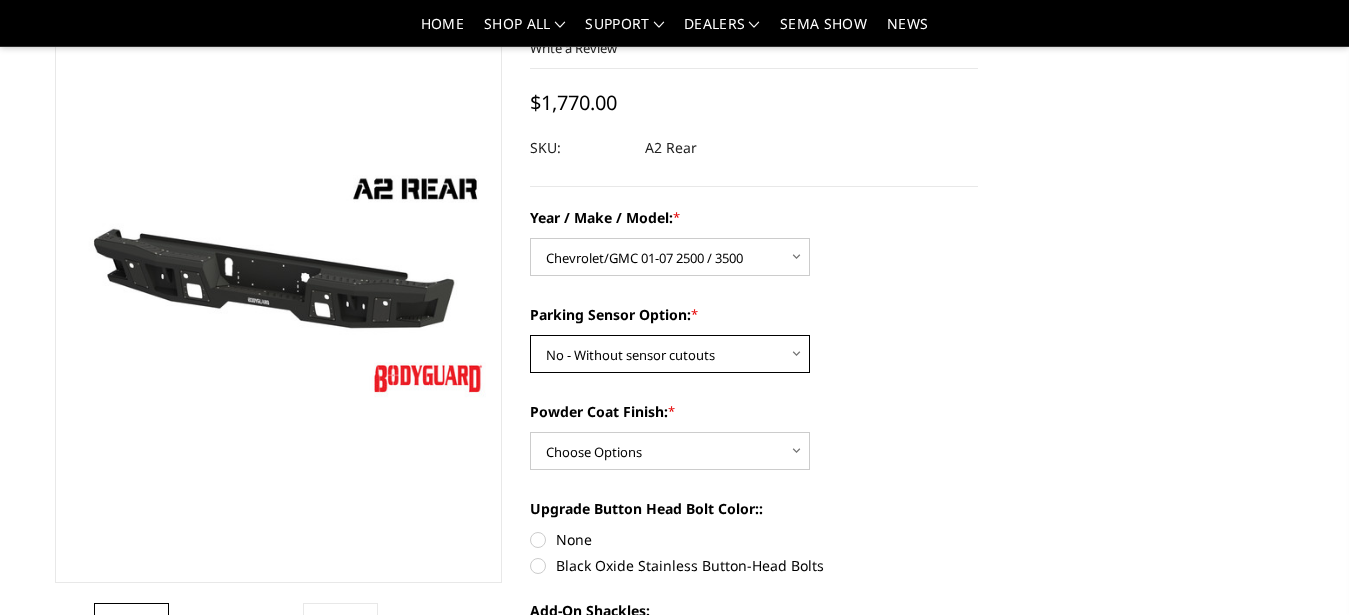 click on "No - Without sensor cutouts" at bounding box center (0, 0) 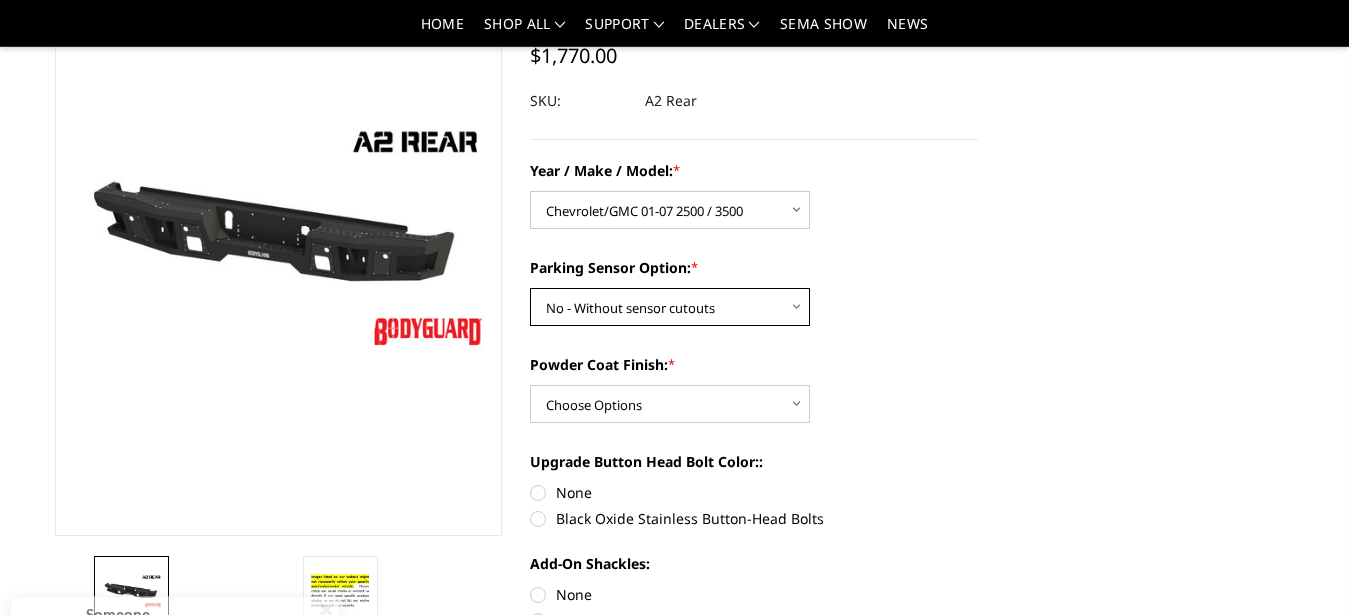 scroll, scrollTop: 156, scrollLeft: 0, axis: vertical 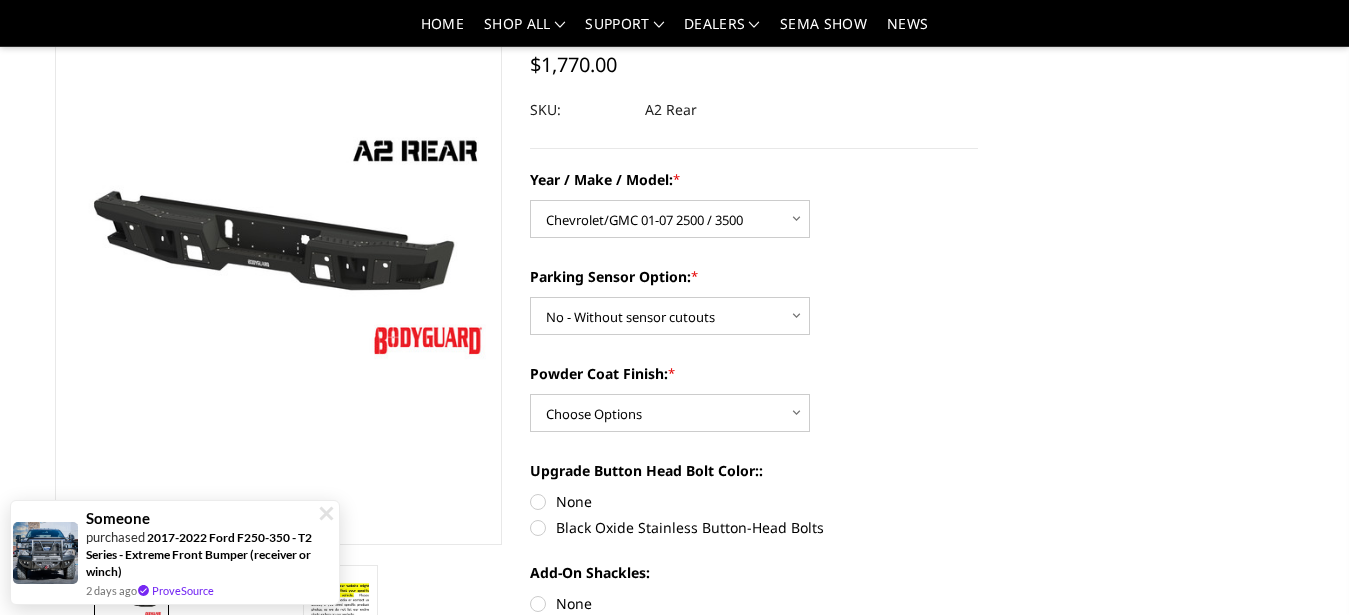 click on "Black Oxide Stainless Button-Head Bolts" at bounding box center (754, 527) 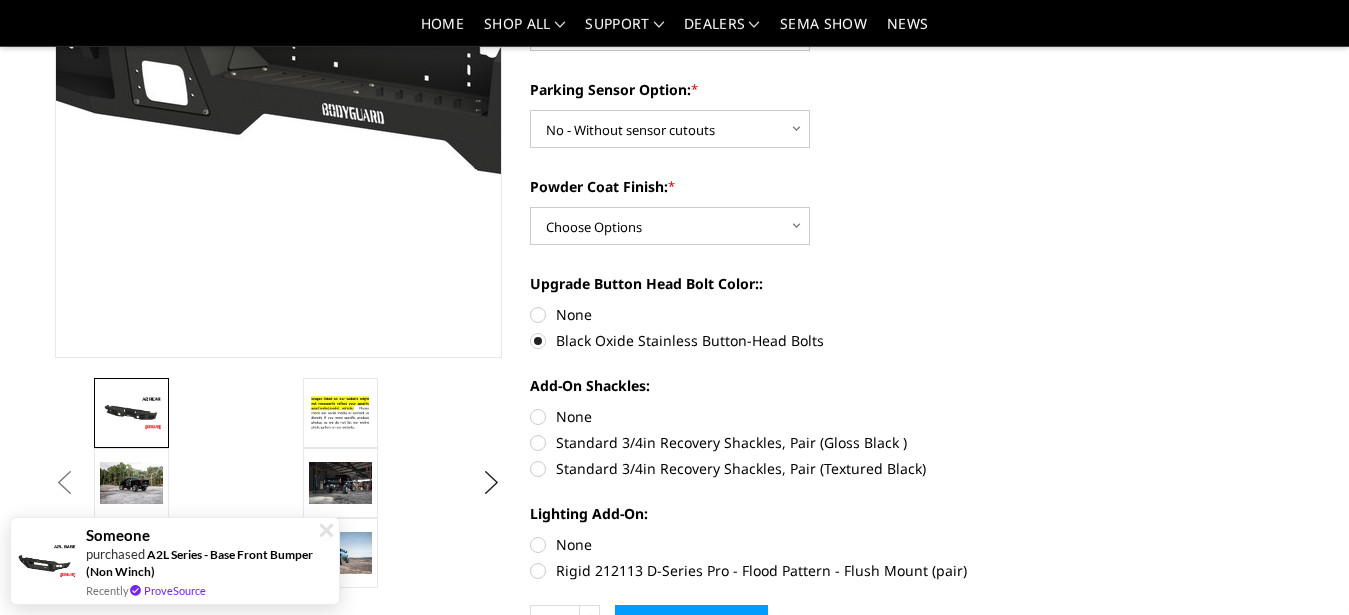scroll, scrollTop: 355, scrollLeft: 0, axis: vertical 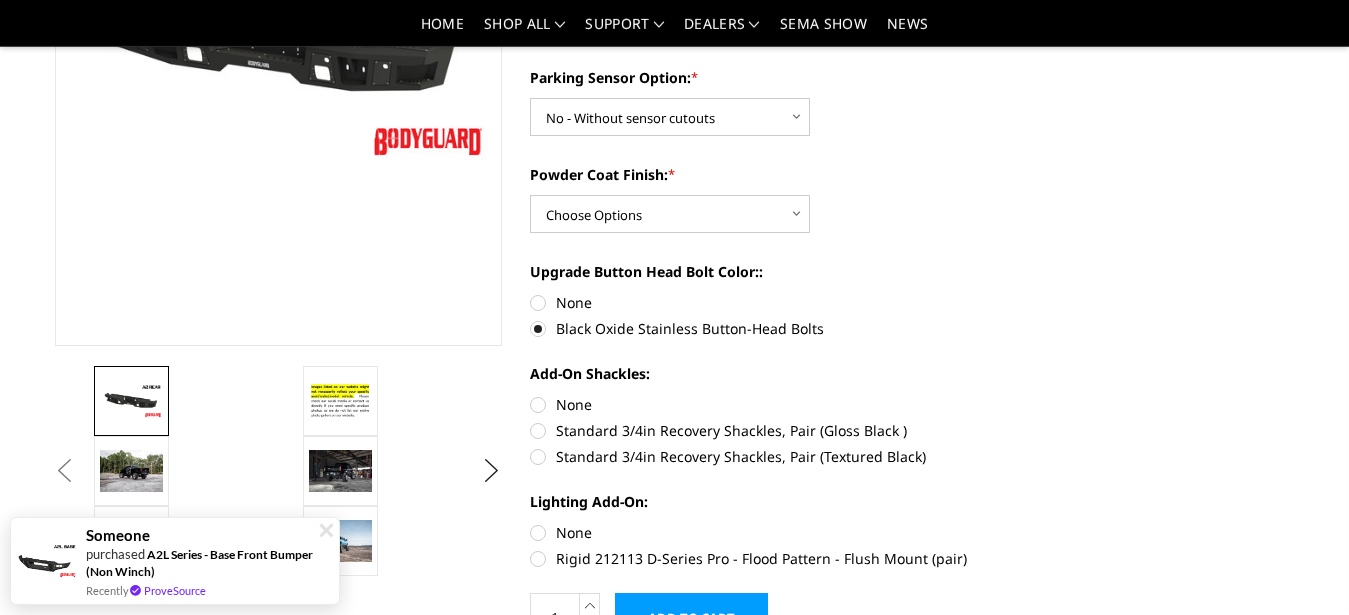 click on "Standard 3/4in Recovery Shackles, Pair (Textured Black)" at bounding box center [754, 456] 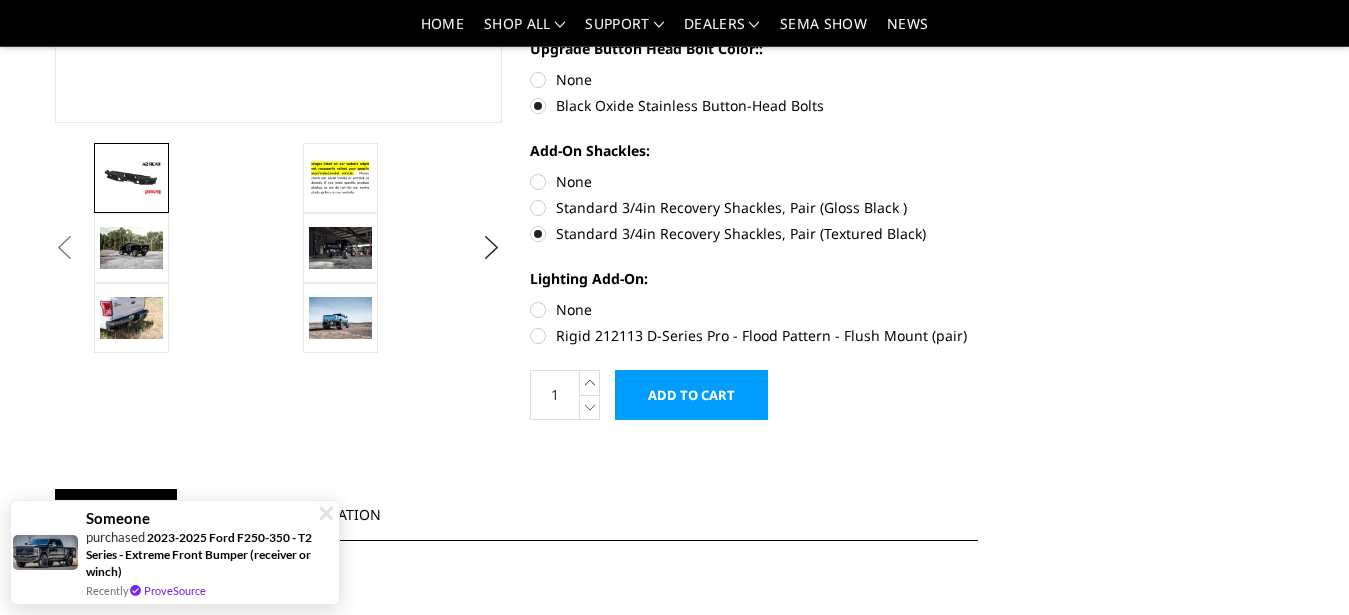 scroll, scrollTop: 595, scrollLeft: 0, axis: vertical 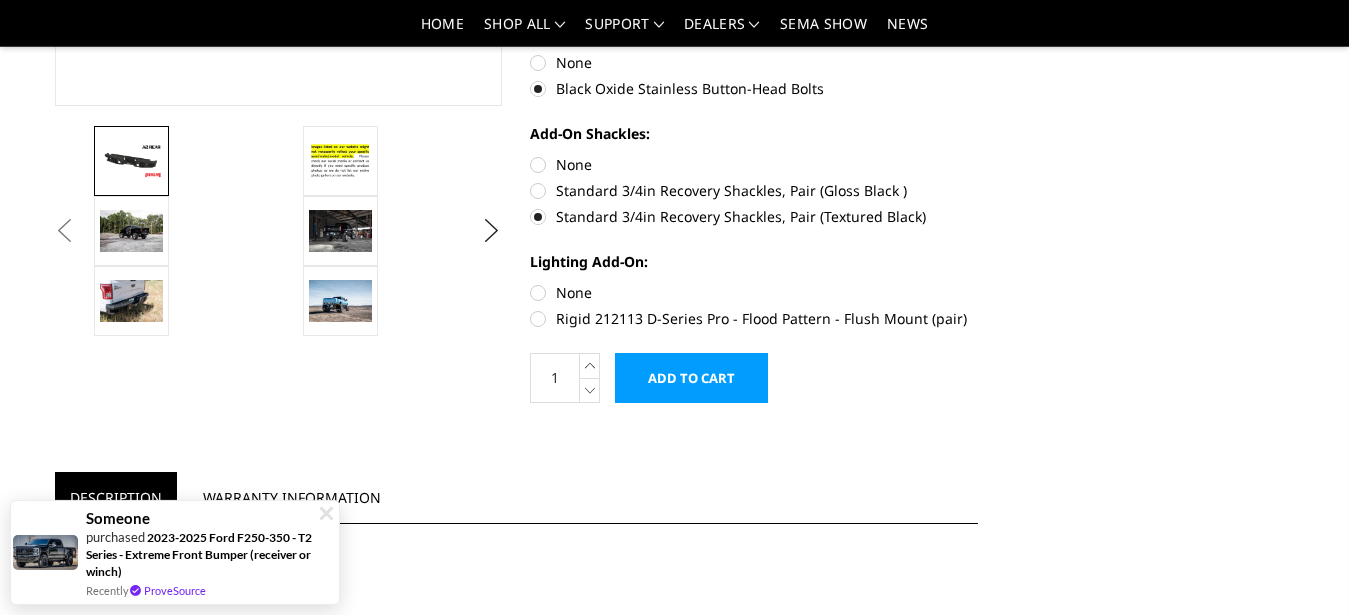 click on "Rigid 212113 D-Series Pro - Flood Pattern - Flush Mount (pair)" at bounding box center [754, 318] 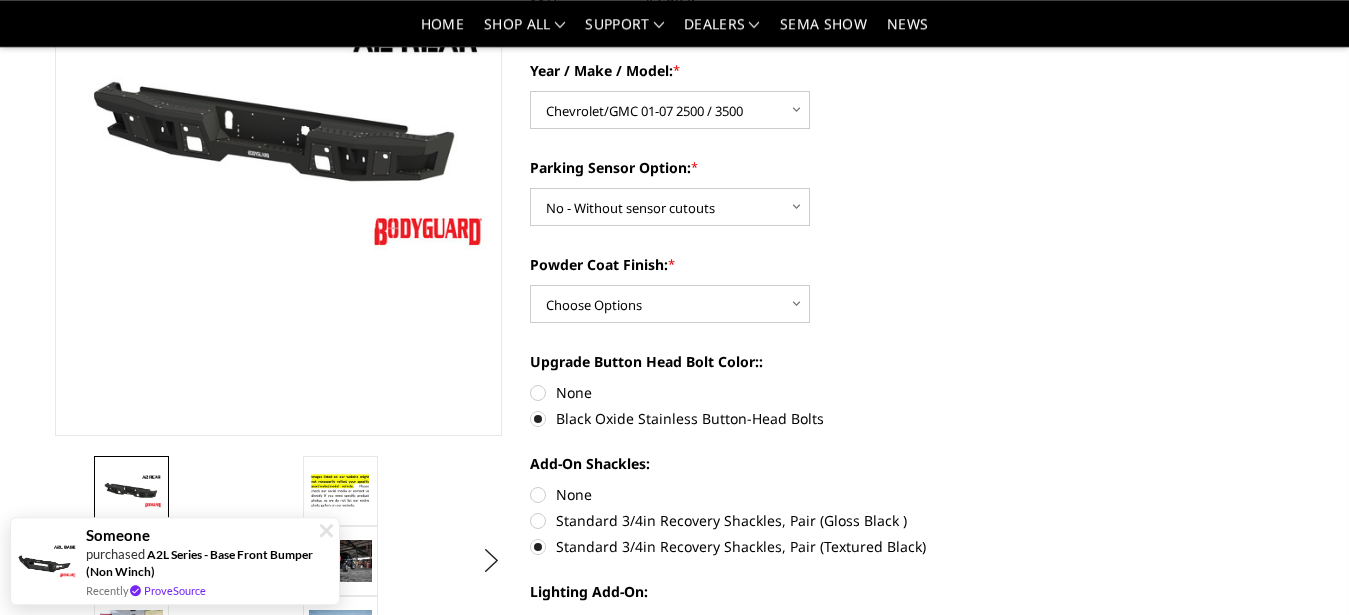 scroll, scrollTop: 290, scrollLeft: 0, axis: vertical 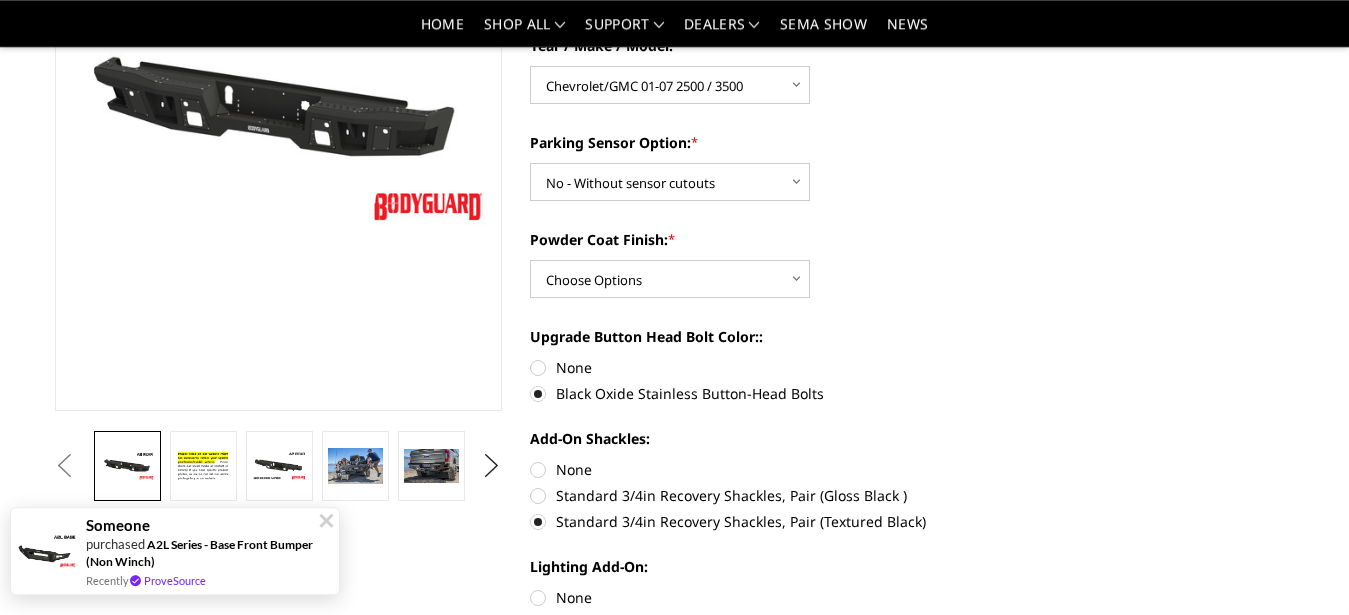 click at bounding box center [327, 521] 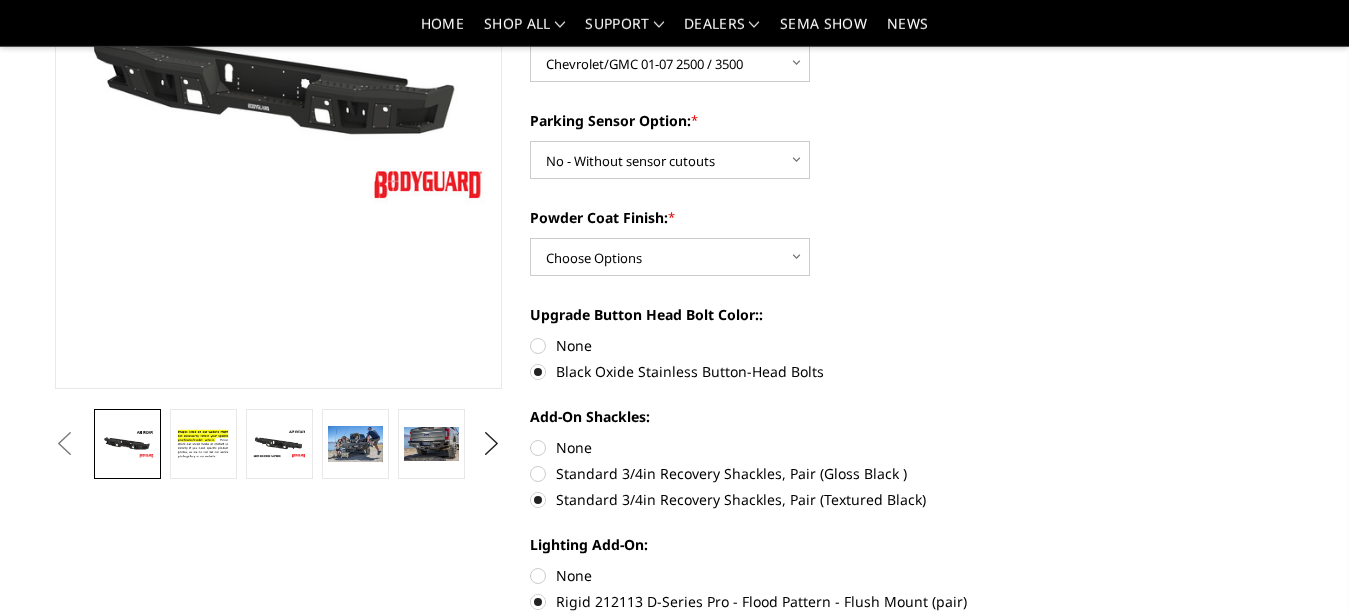 scroll, scrollTop: 335, scrollLeft: 0, axis: vertical 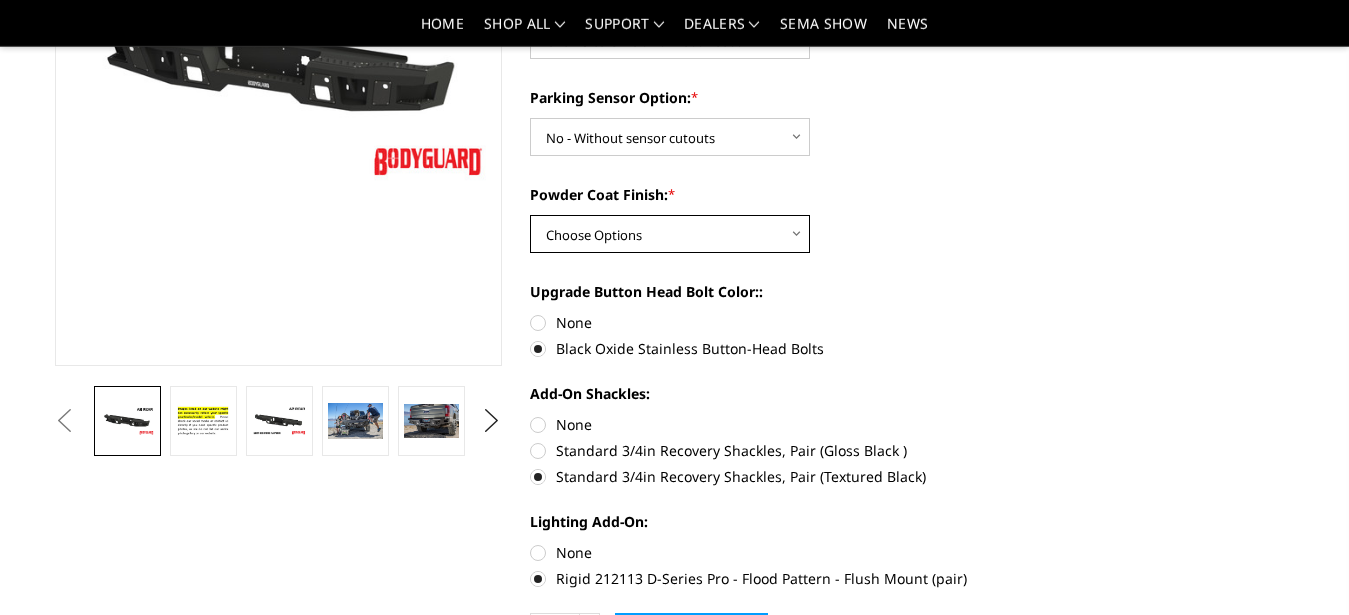 click on "Choose Options
Bare metal (included)
Texture black powder coat" at bounding box center [670, 234] 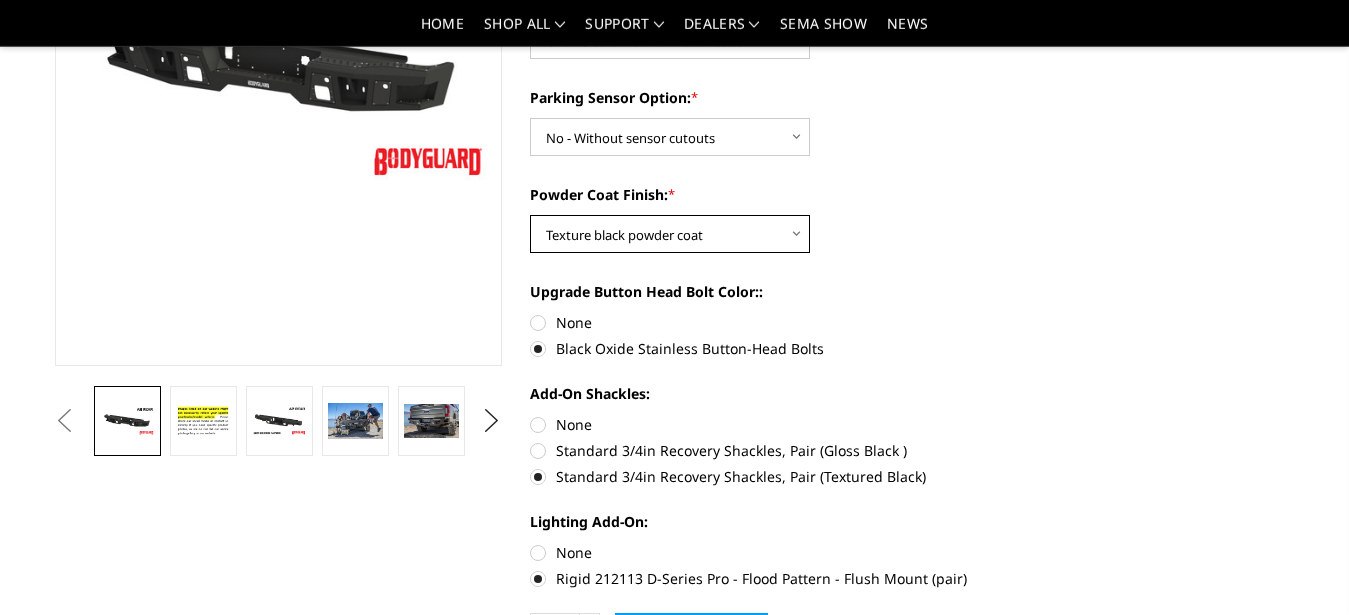click on "Texture black powder coat" at bounding box center (0, 0) 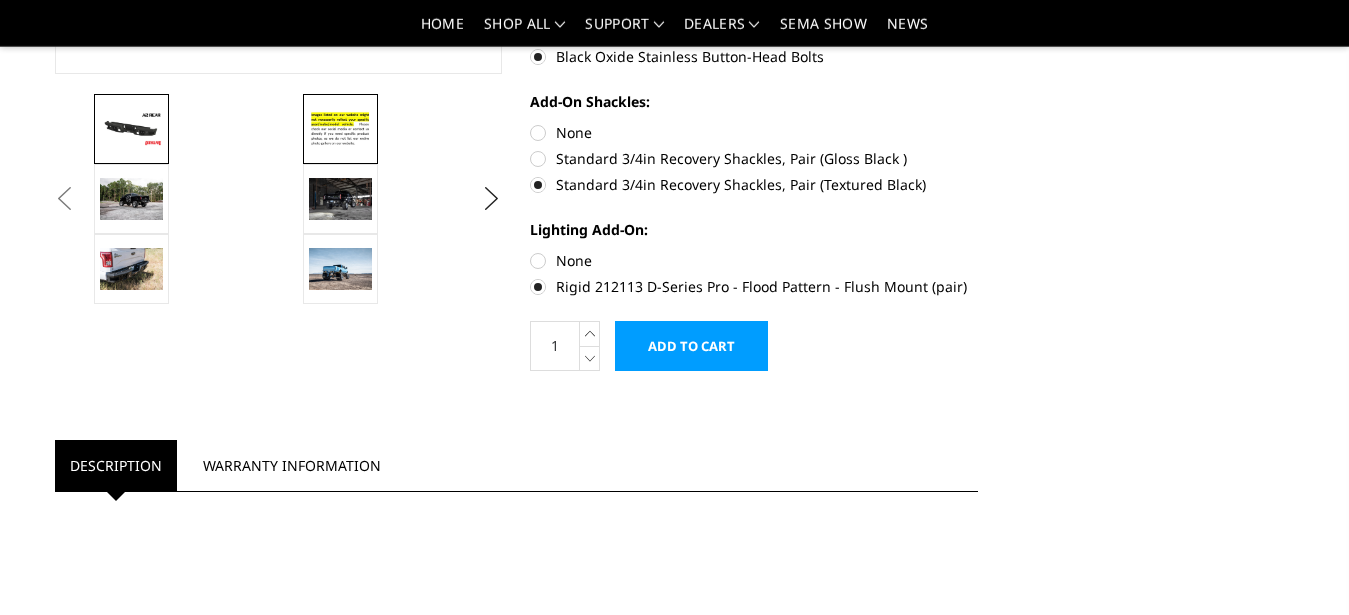 scroll, scrollTop: 630, scrollLeft: 0, axis: vertical 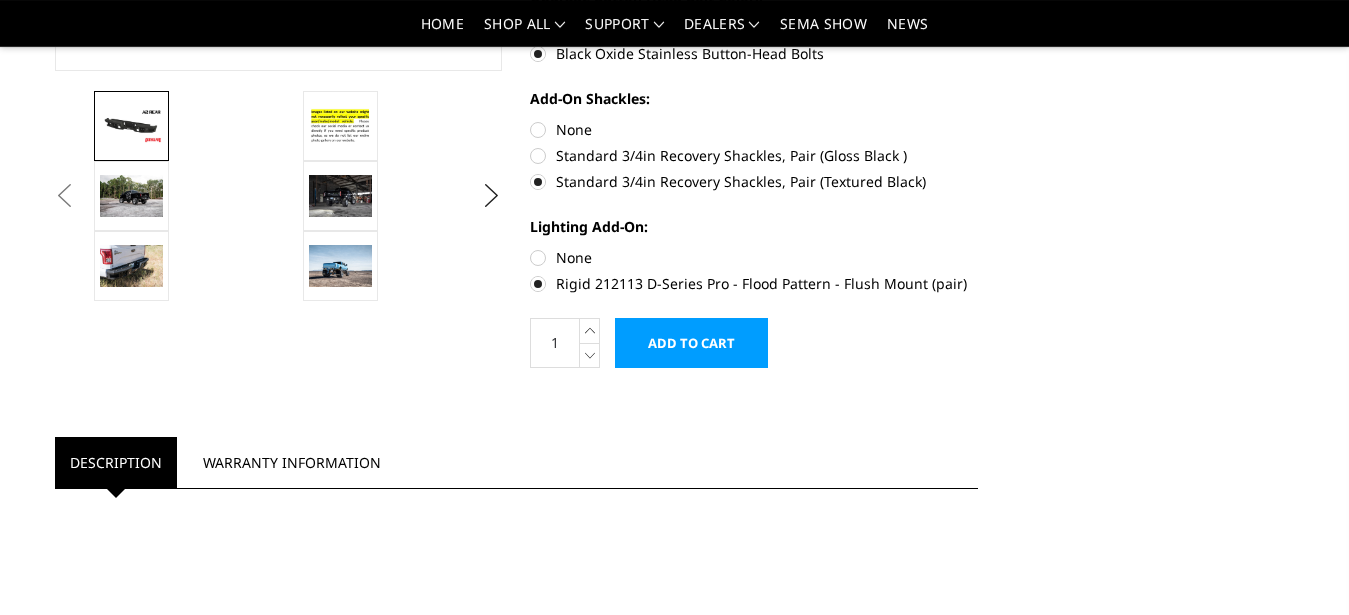 click at bounding box center (131, 125) 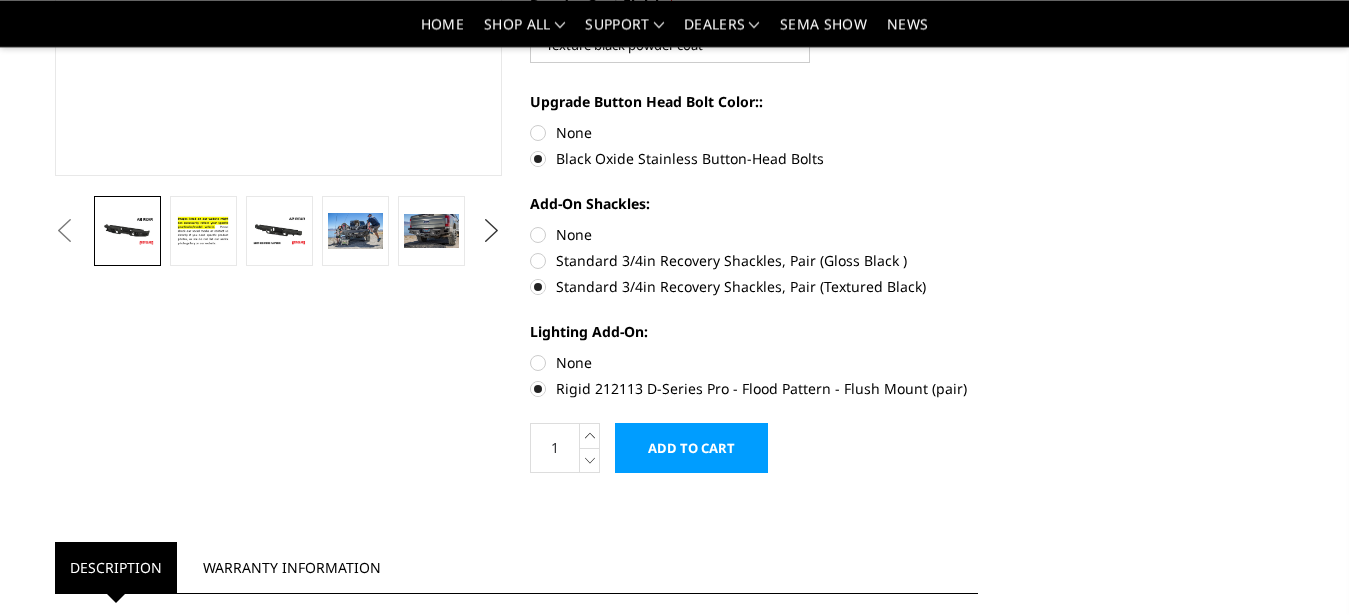scroll, scrollTop: 526, scrollLeft: 0, axis: vertical 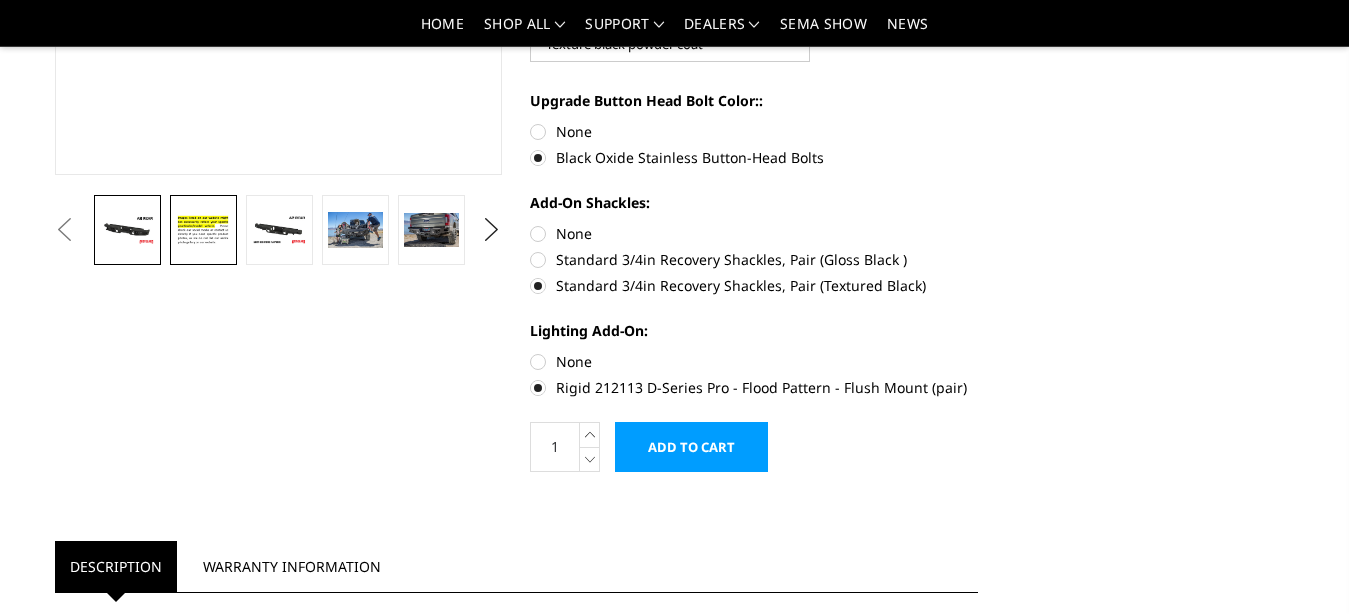 click at bounding box center [203, 230] 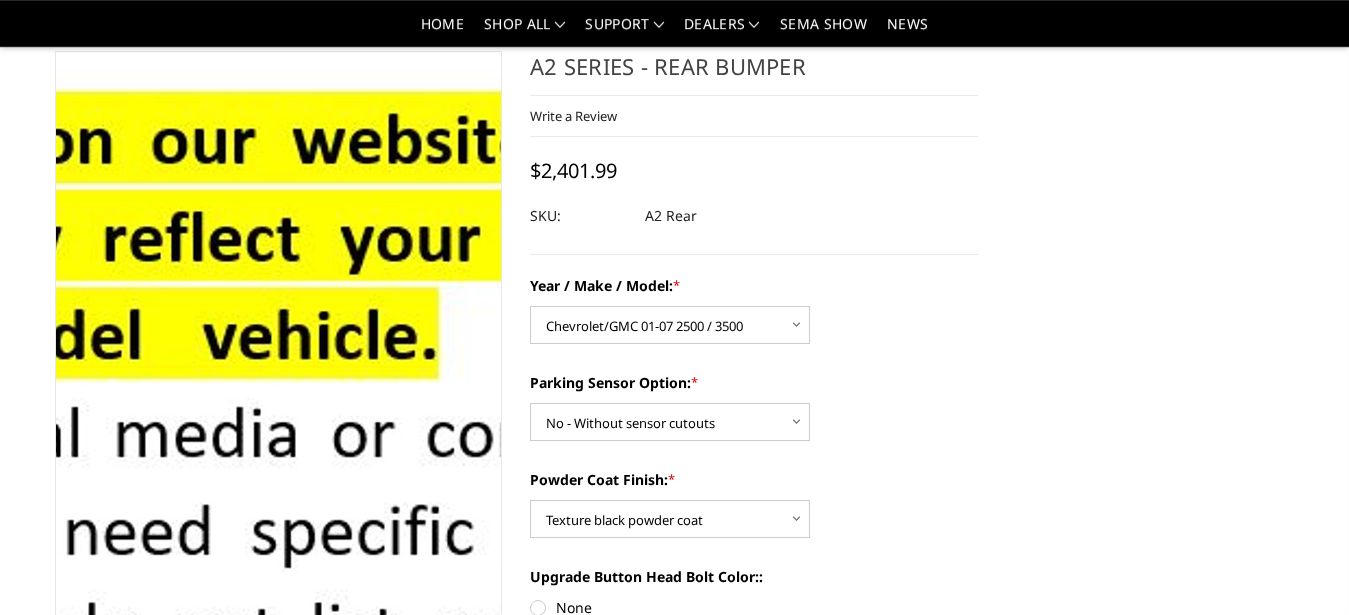 scroll, scrollTop: 67, scrollLeft: 0, axis: vertical 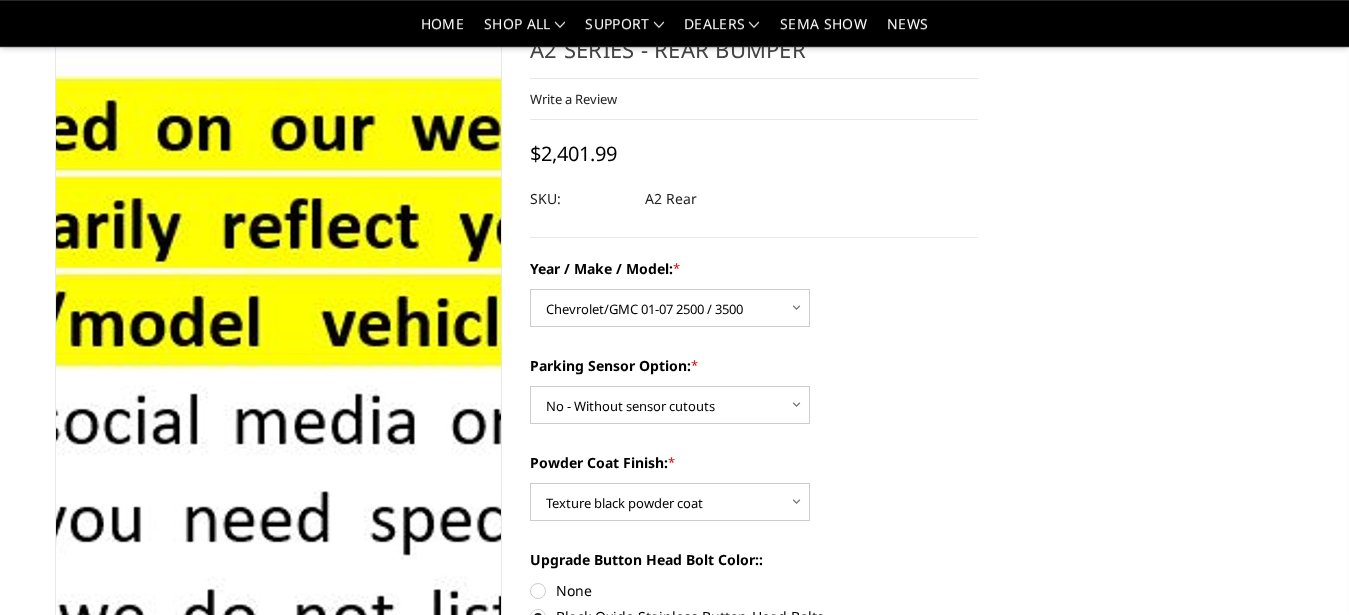 click at bounding box center [291, 422] 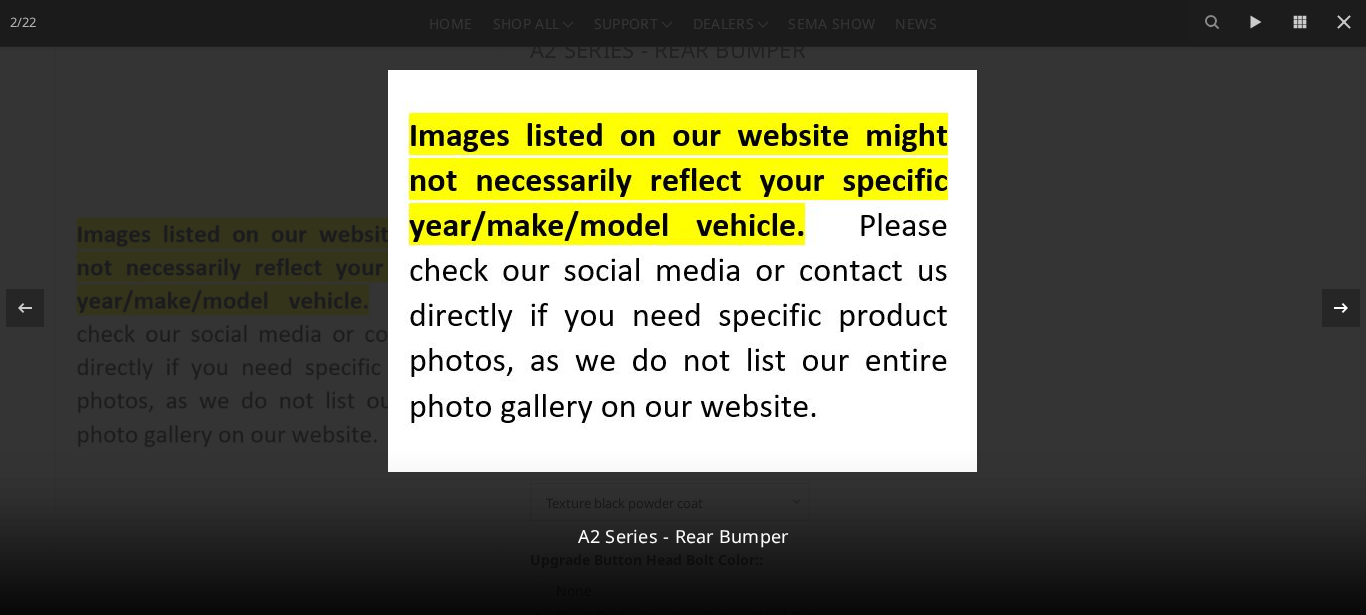 click 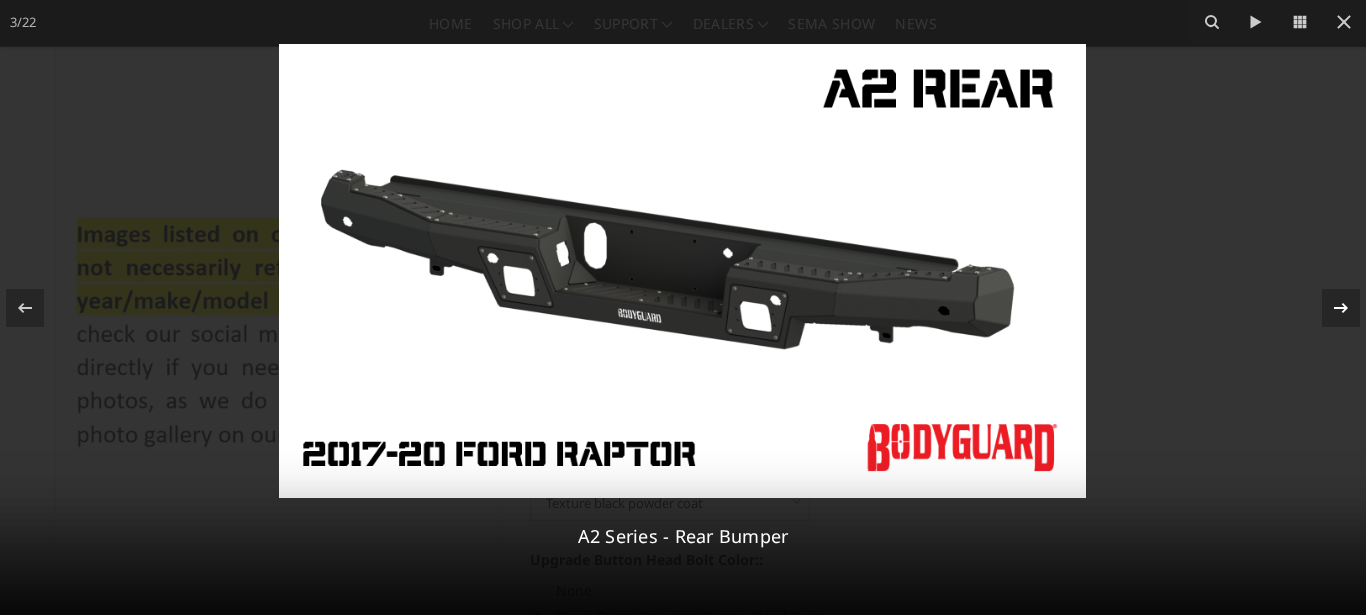 click on "3  /  22 A2 Series - Rear Bumper" at bounding box center (683, 307) 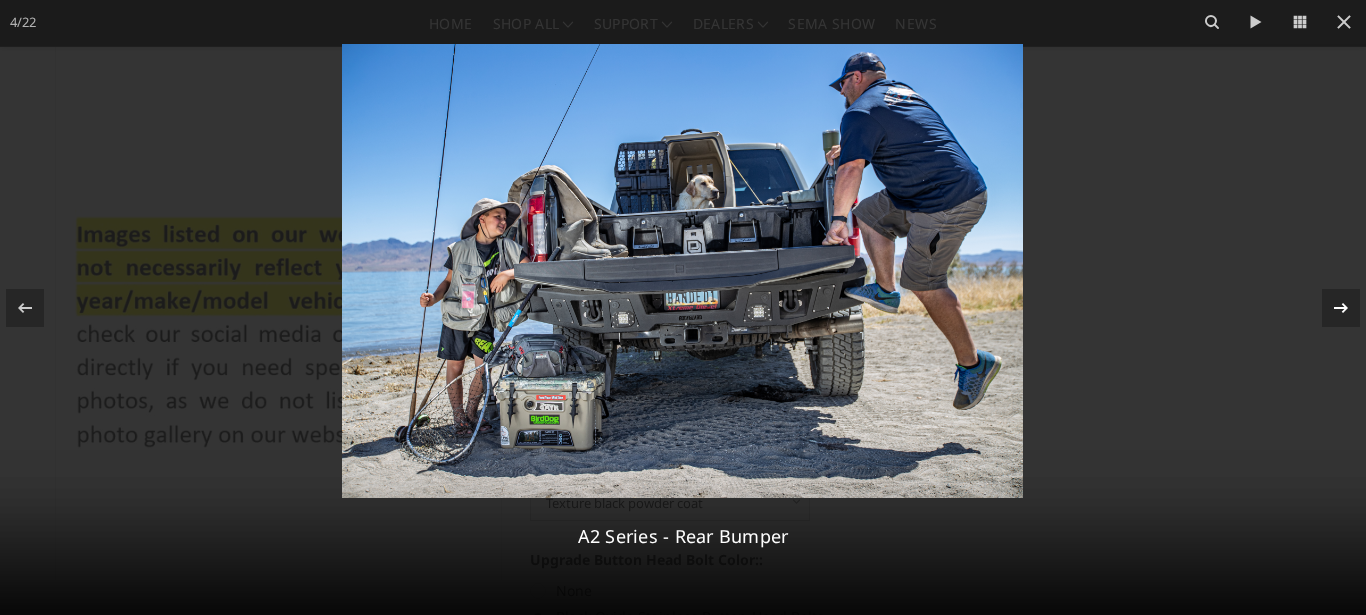click on "4  /  22 A2 Series - Rear Bumper" at bounding box center [683, 307] 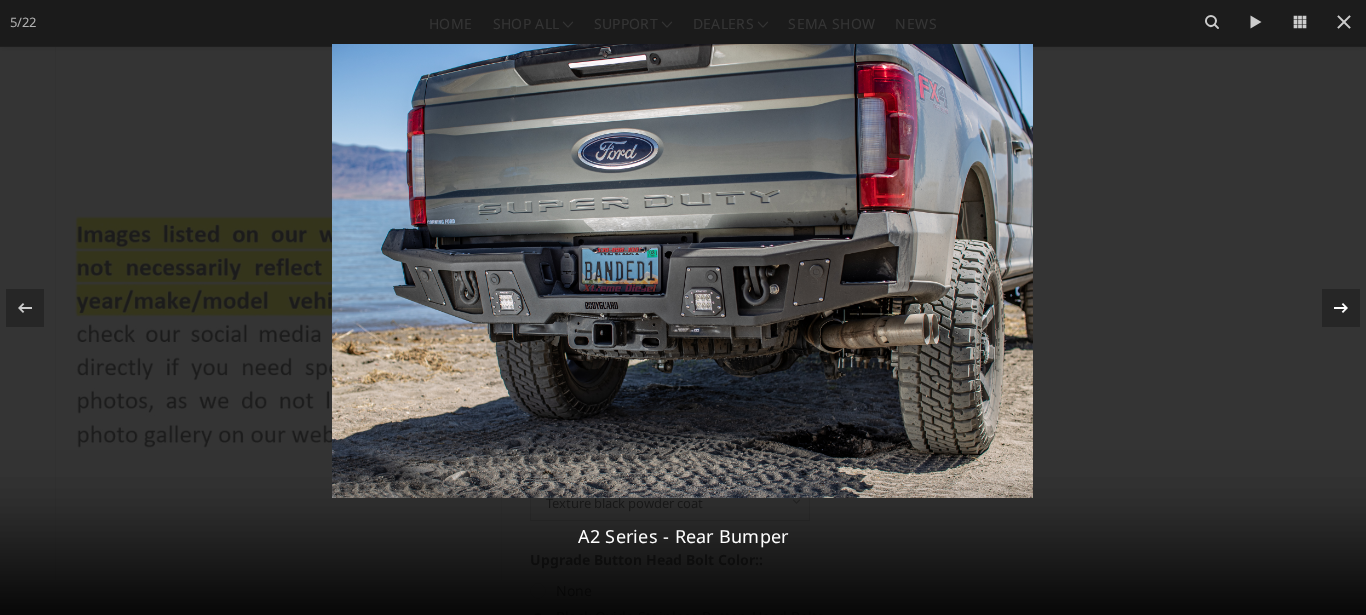 click on "5  /  22 A2 Series - Rear Bumper" at bounding box center (683, 307) 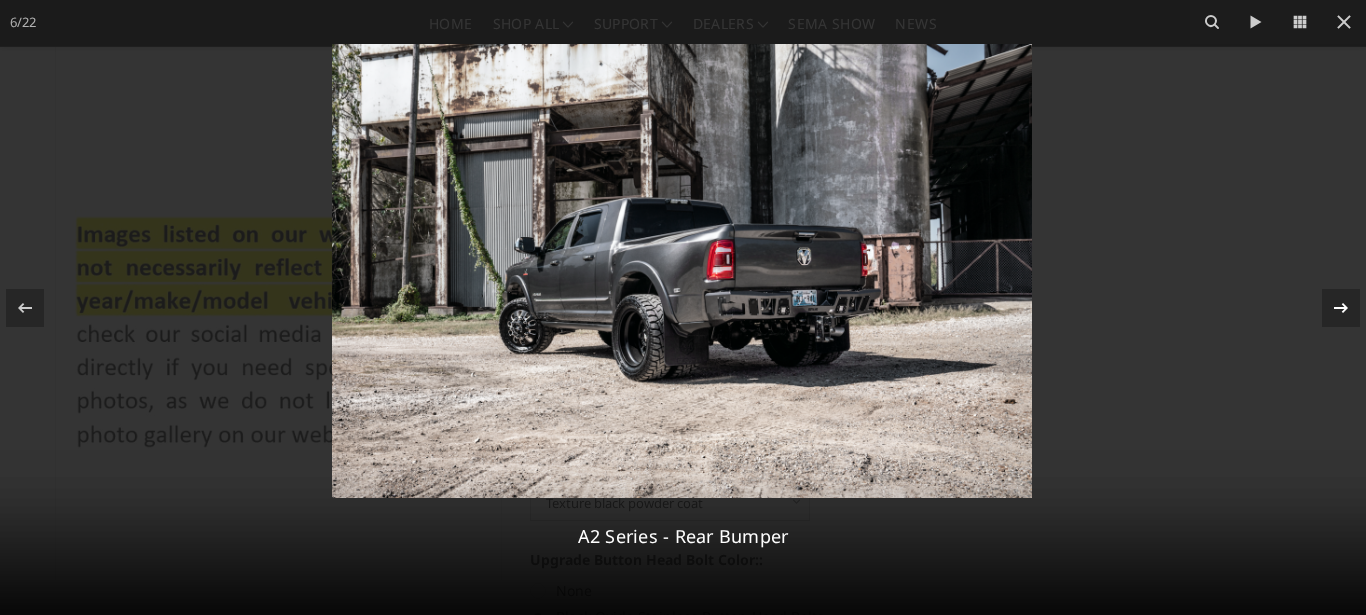 click on "6  /  22 A2 Series - Rear Bumper" at bounding box center (683, 307) 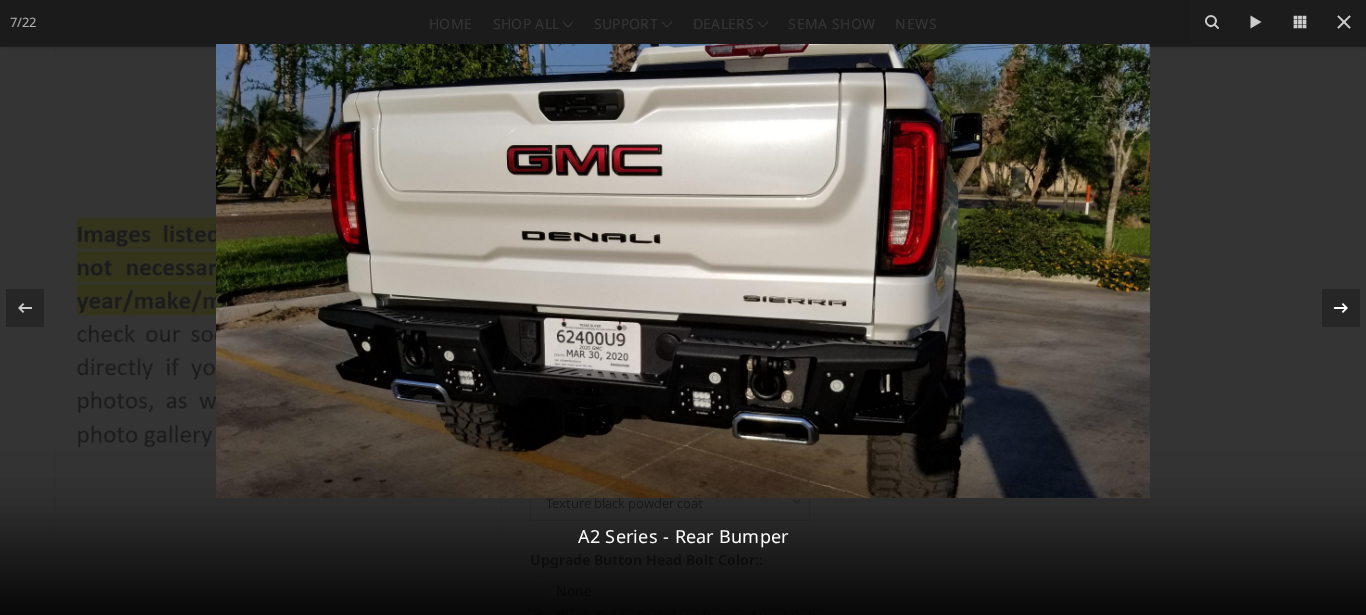 click on "7  /  22 A2 Series - Rear Bumper" at bounding box center [683, 307] 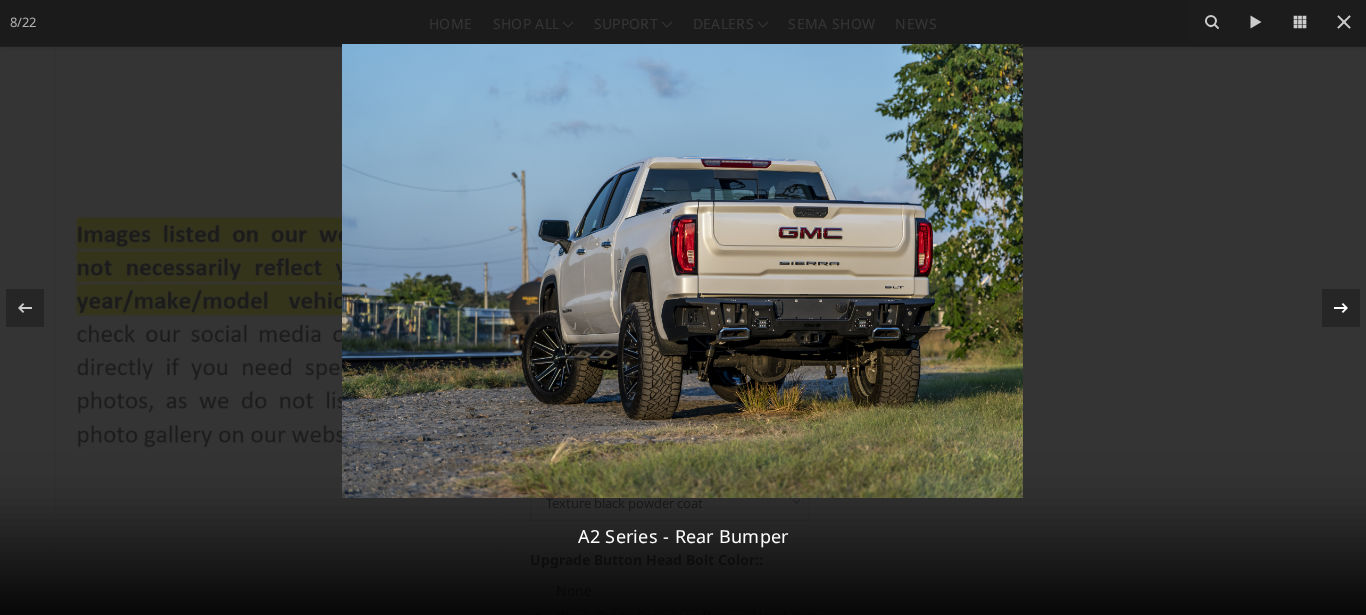click 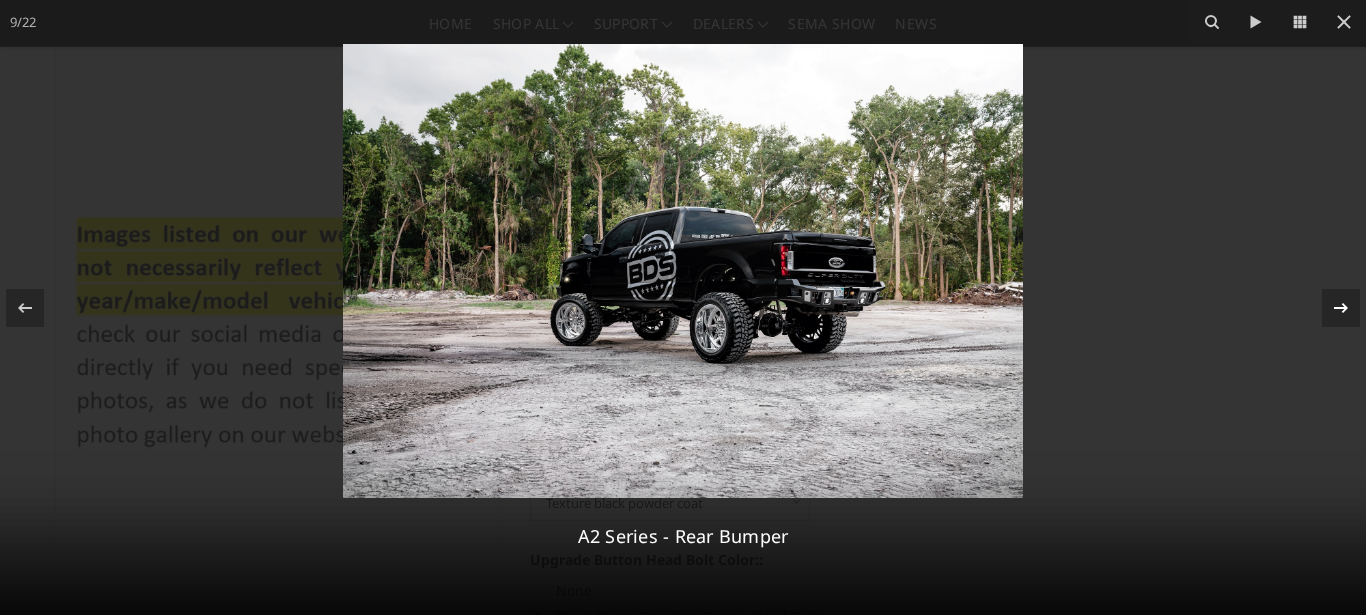 click 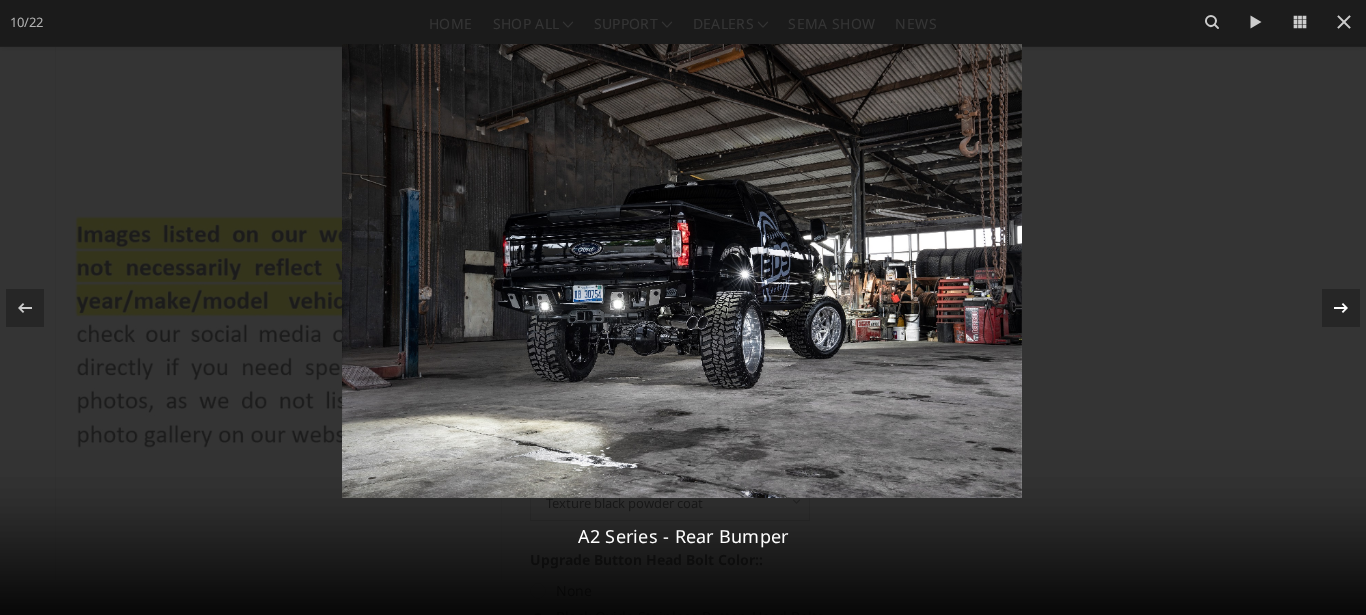 click 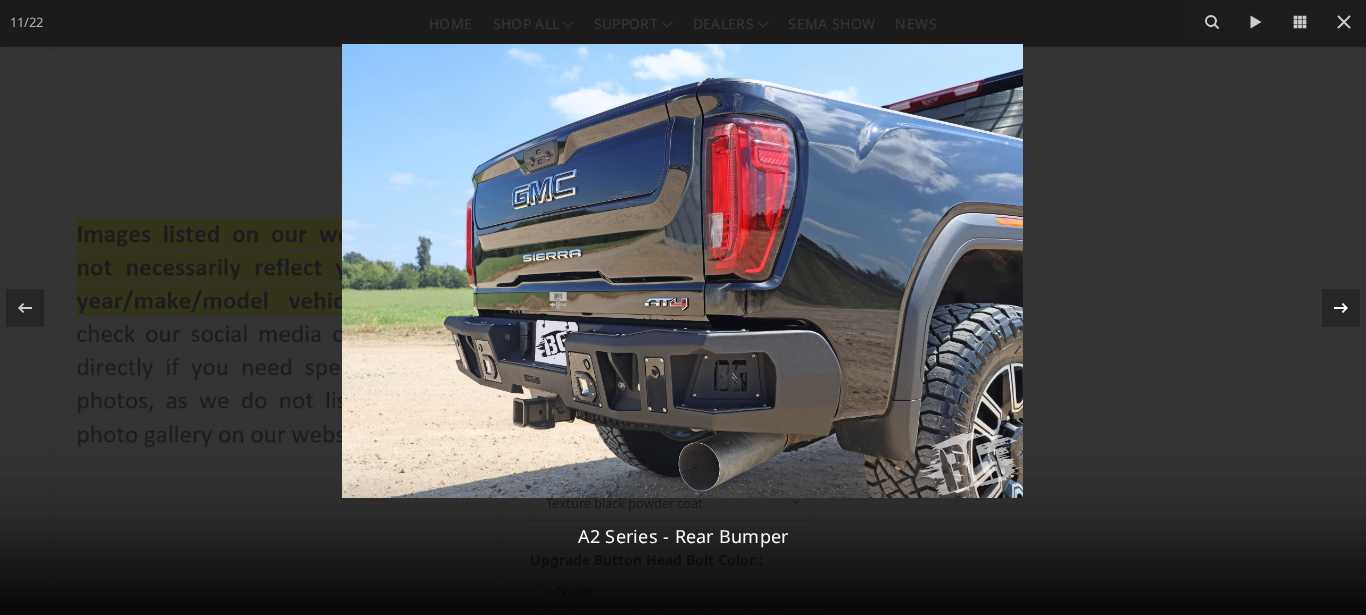 click on "11  /  22 A2 Series - Rear Bumper" at bounding box center [683, 307] 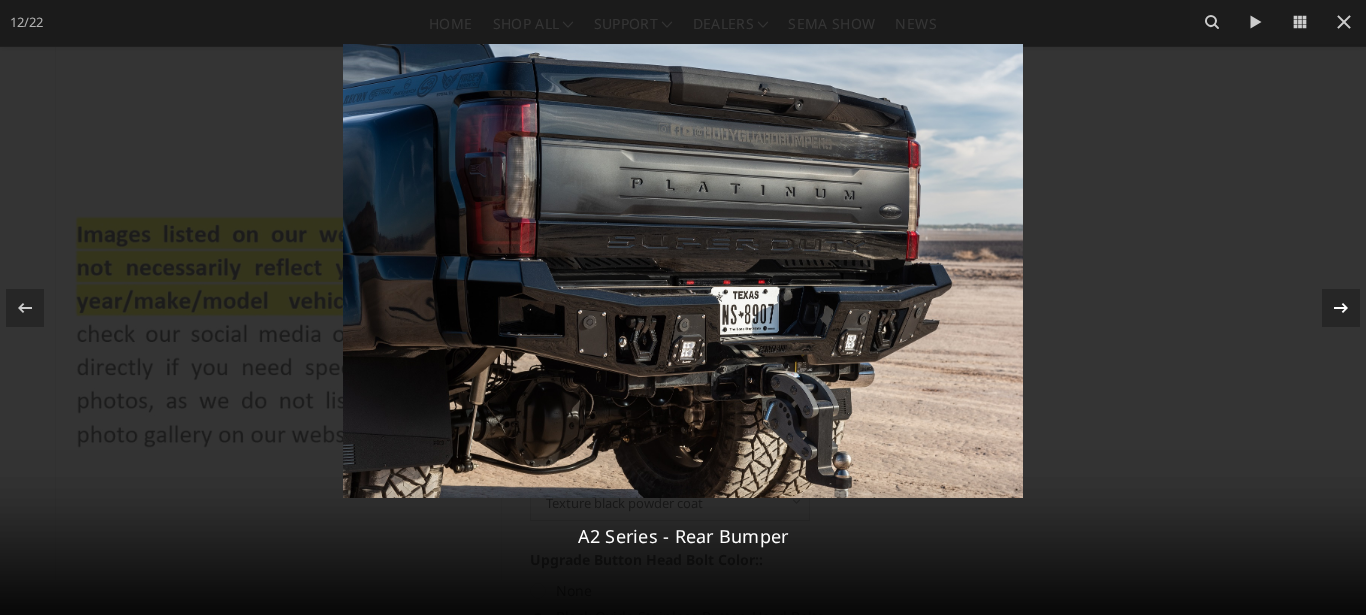 click on "12  /  22 A2 Series - Rear Bumper" at bounding box center (683, 307) 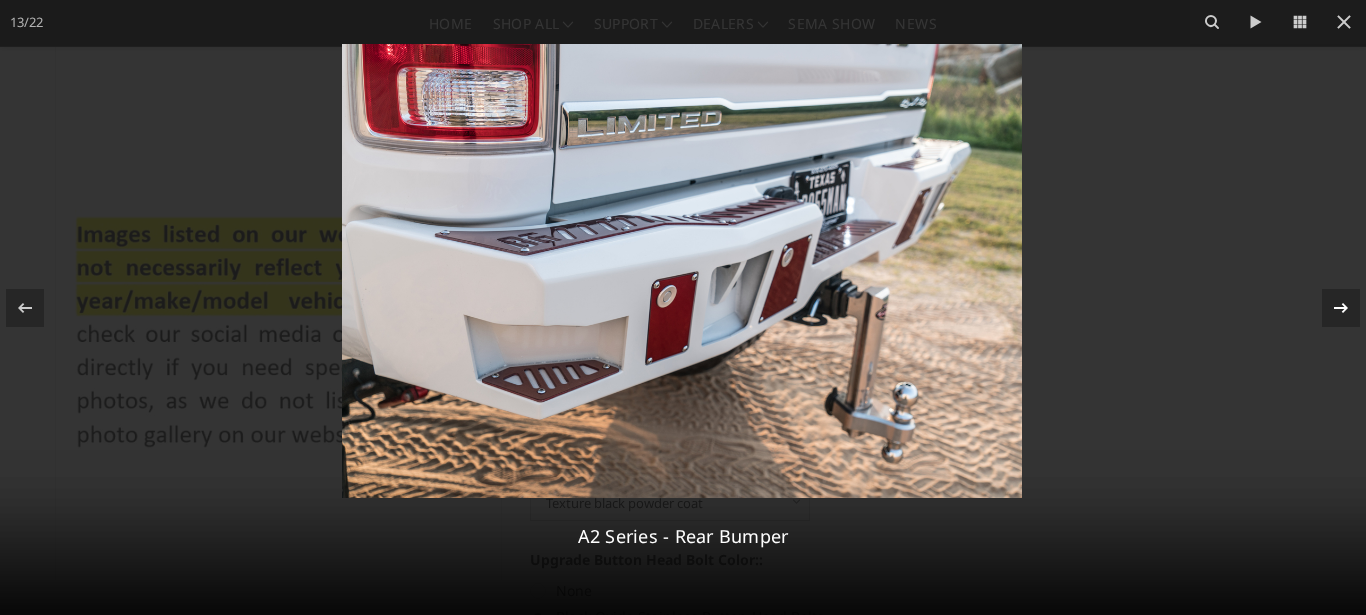 click 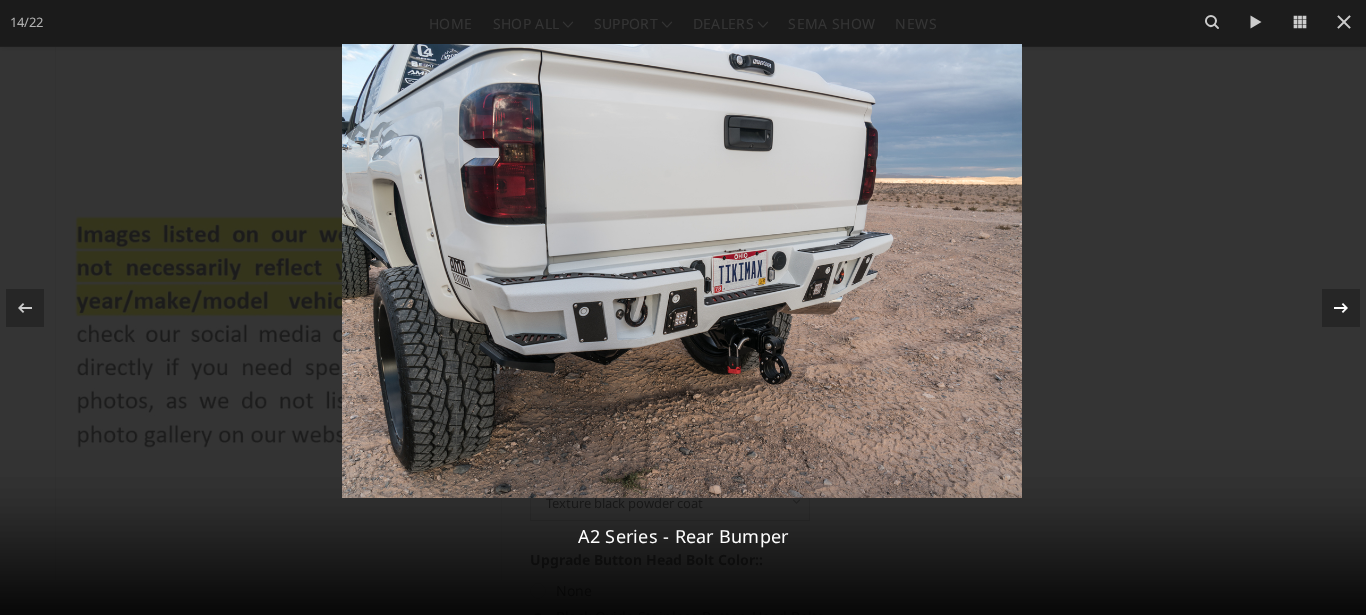 click 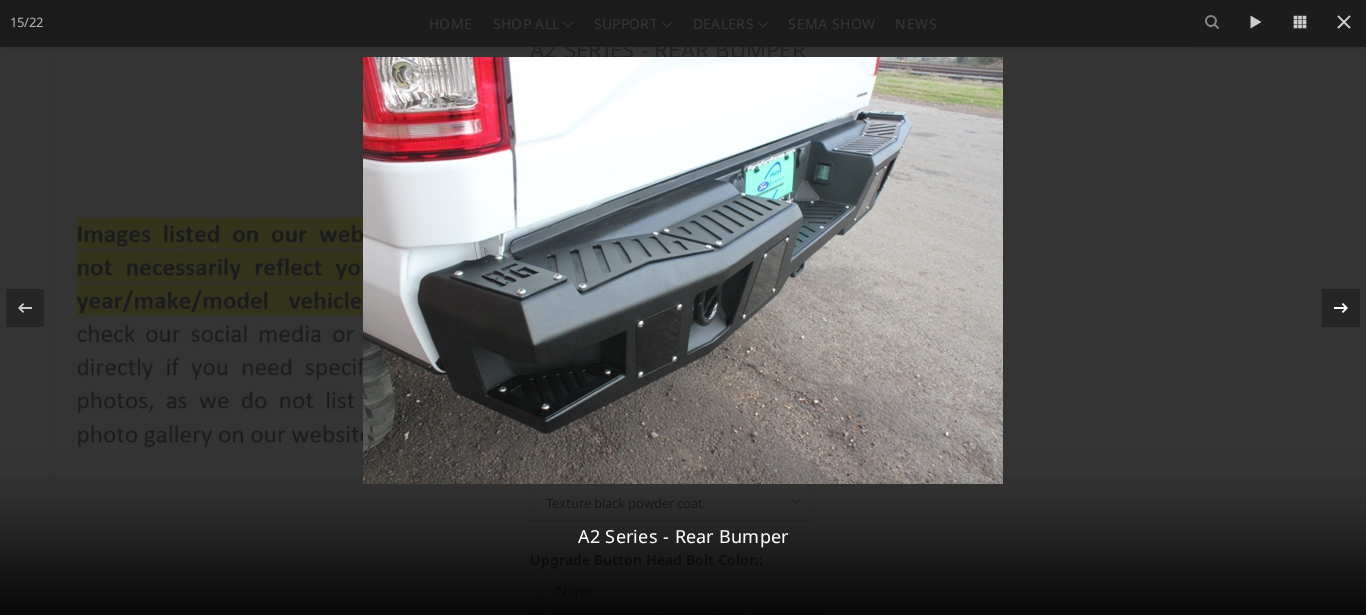 click 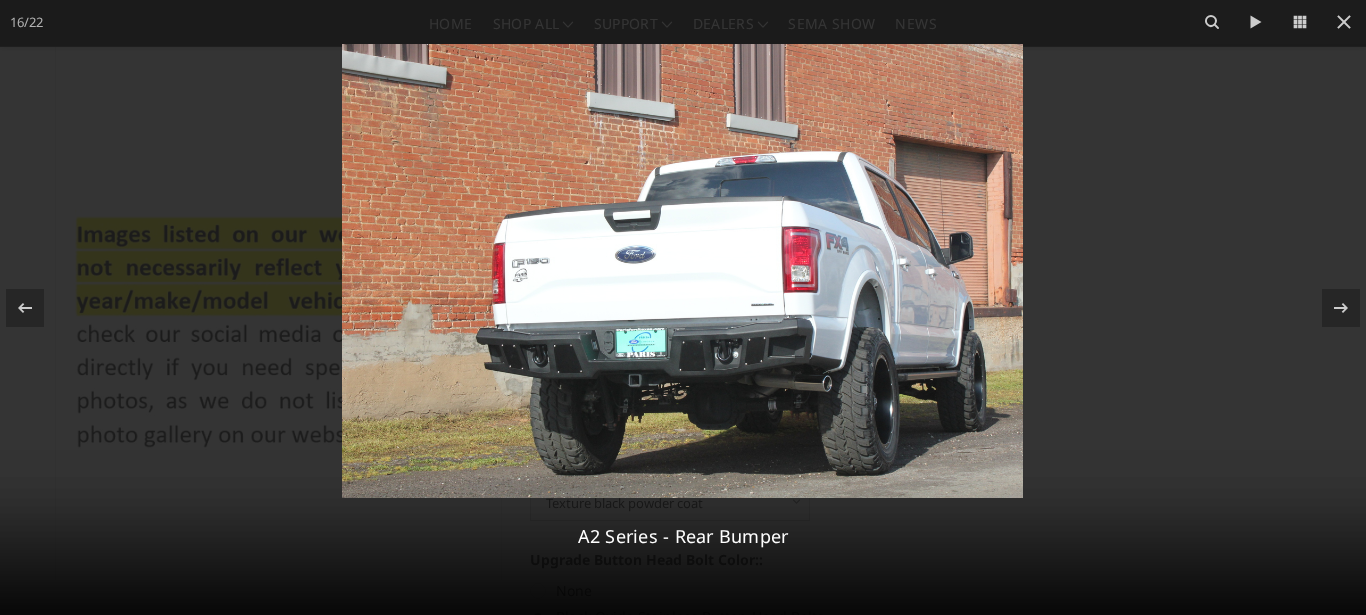 drag, startPoint x: 1097, startPoint y: 290, endPoint x: 1016, endPoint y: 296, distance: 81.22192 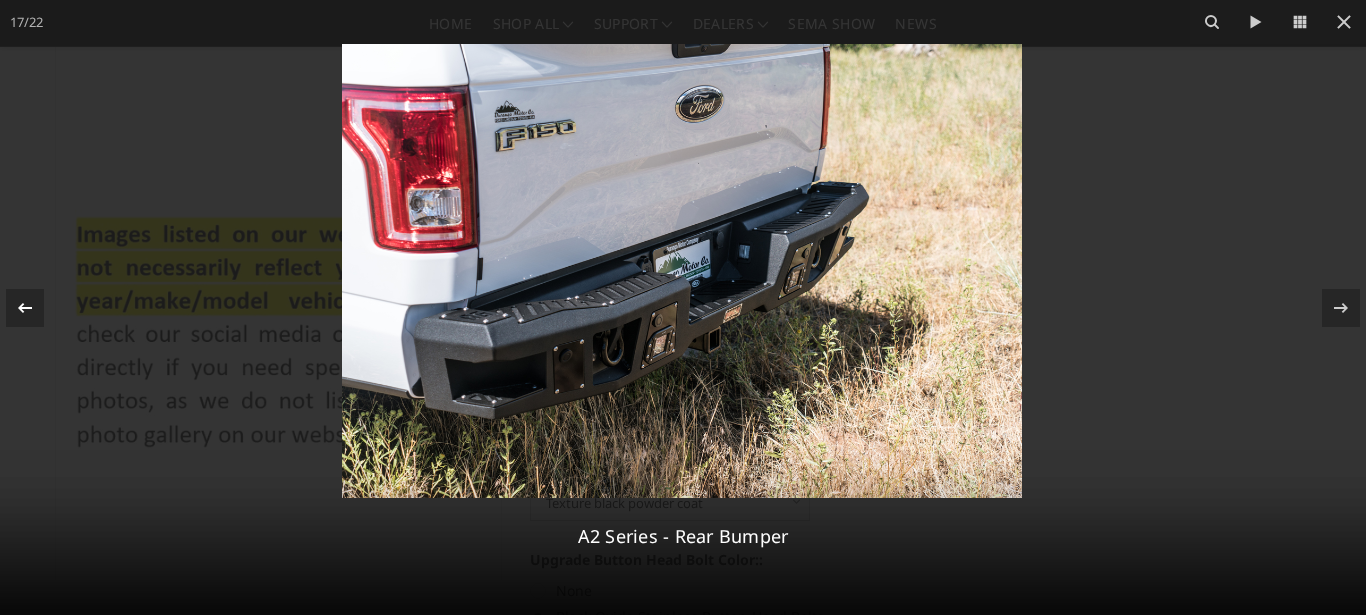 click 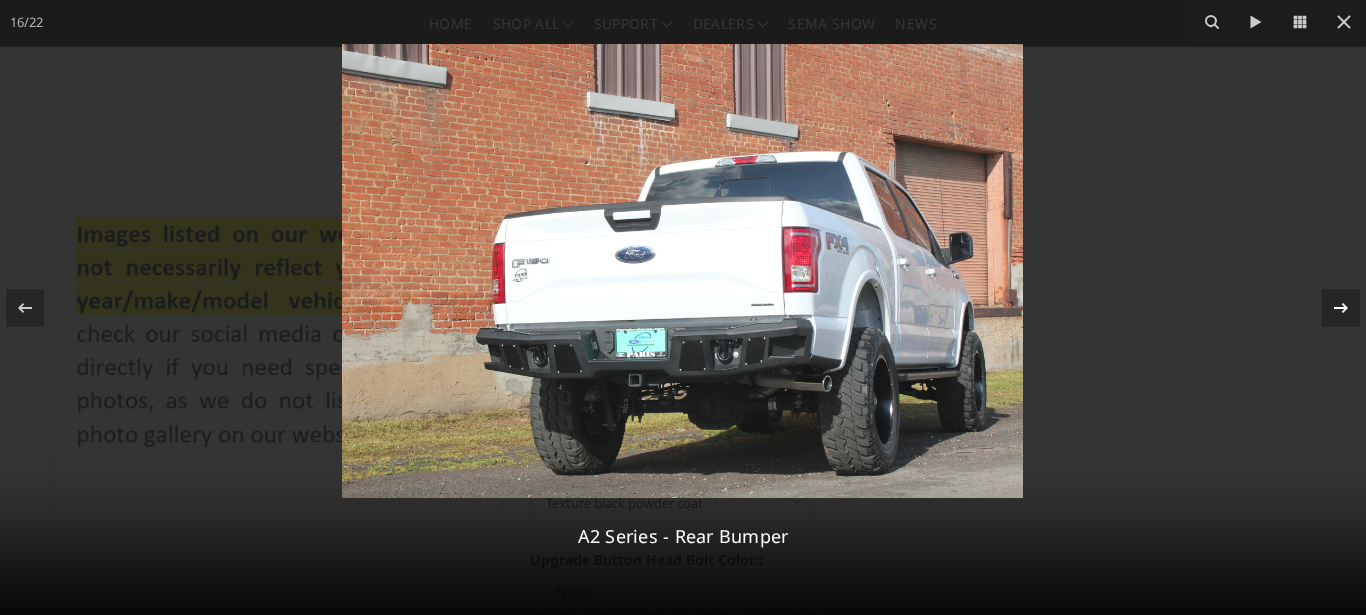 click 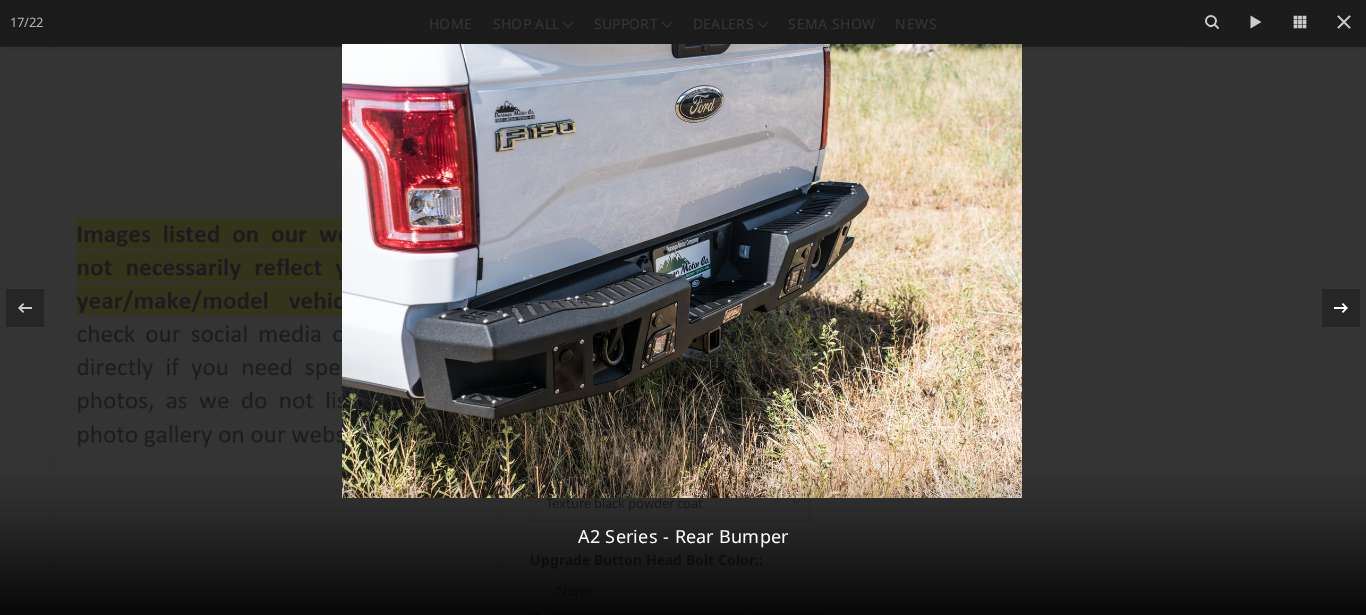click at bounding box center [683, 307] 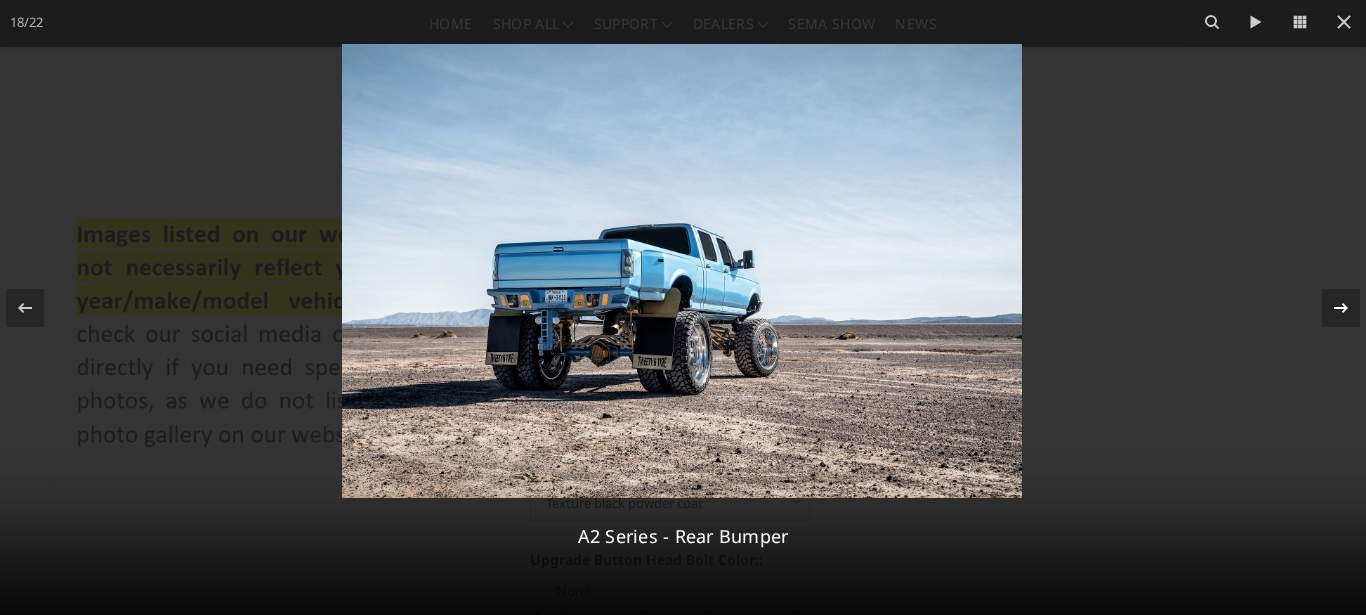 click 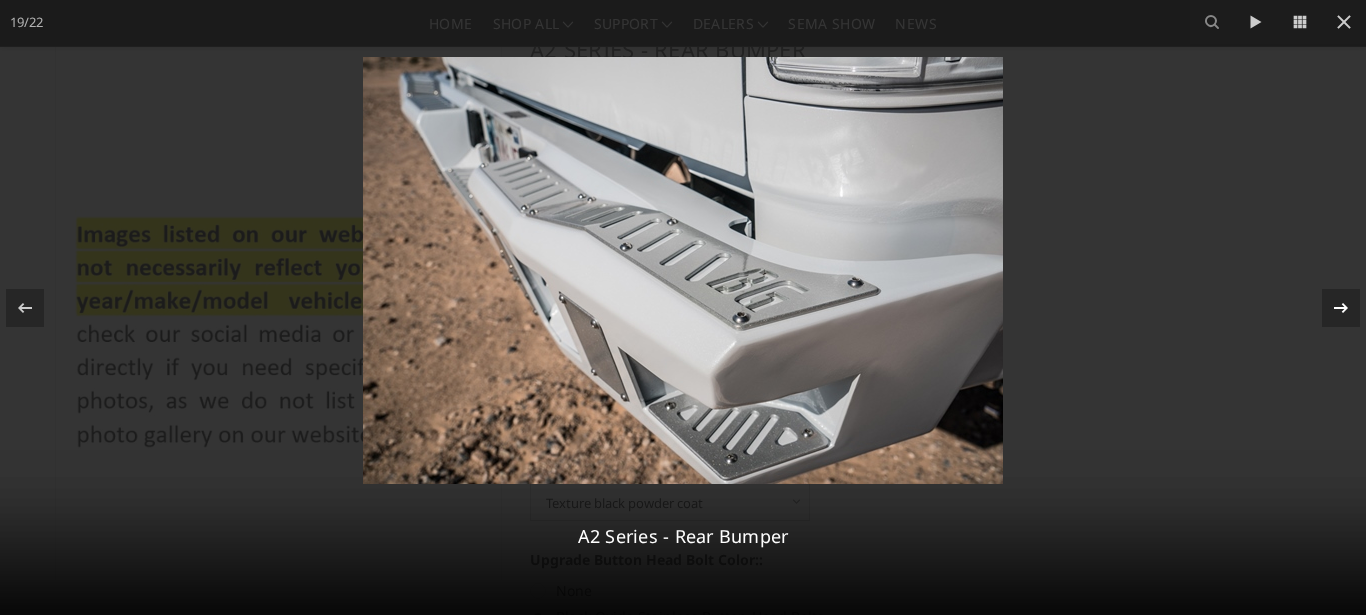 click at bounding box center (683, 307) 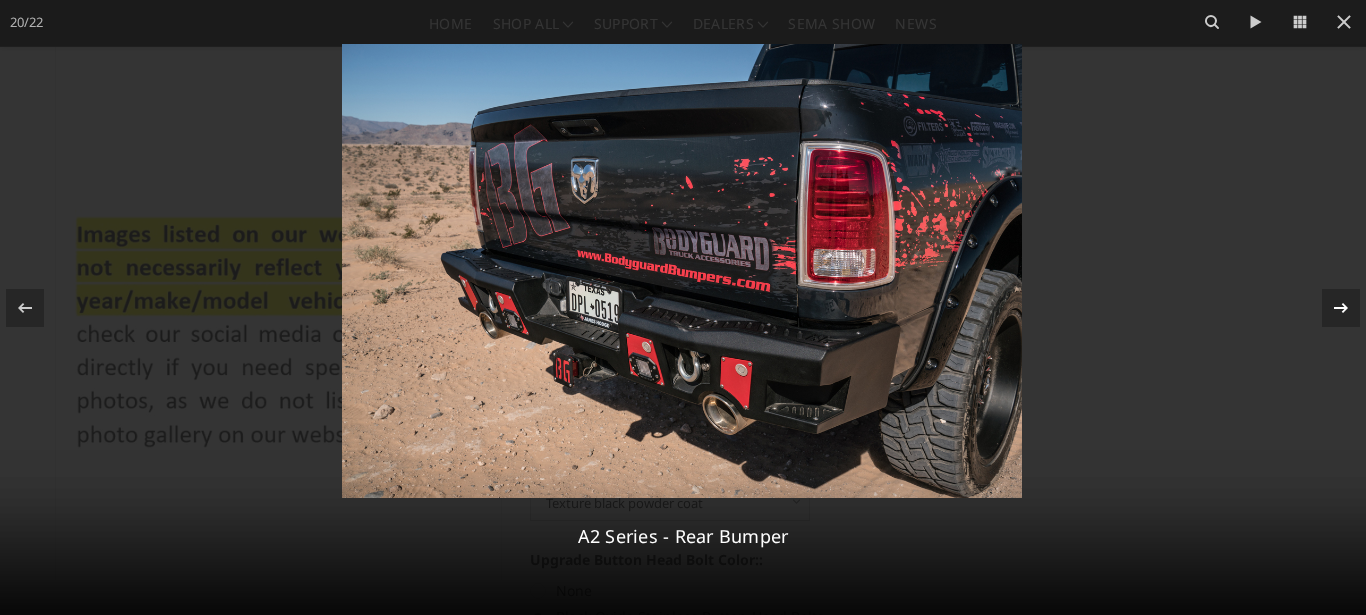 click 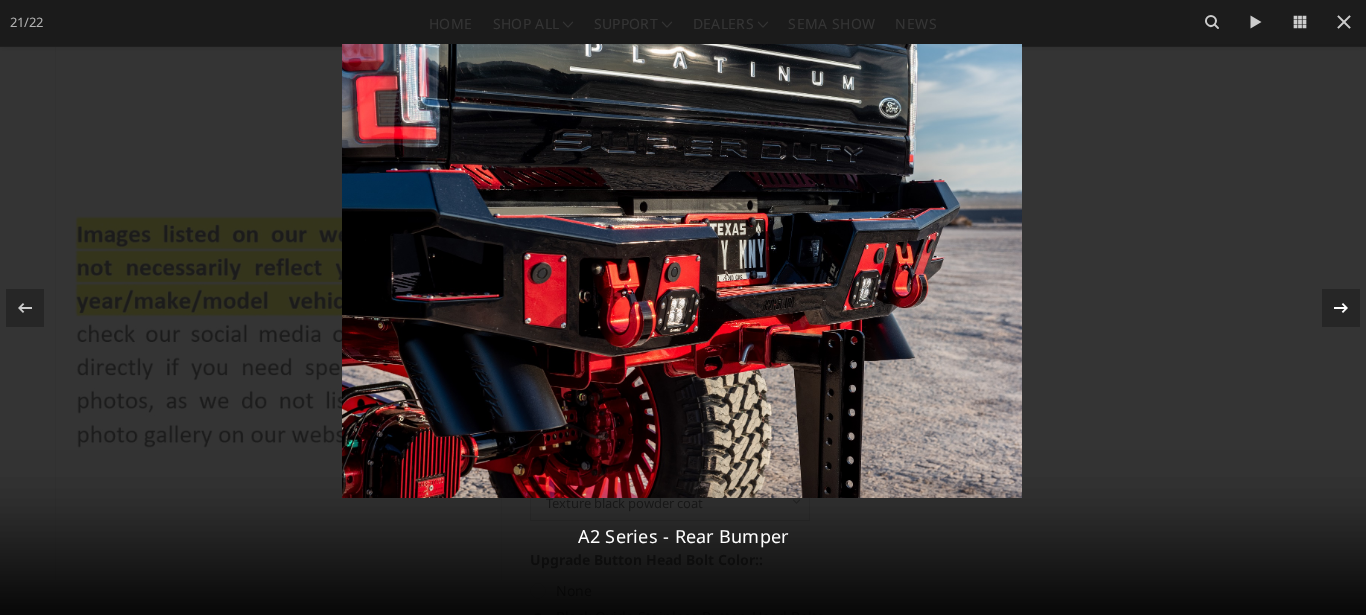 click 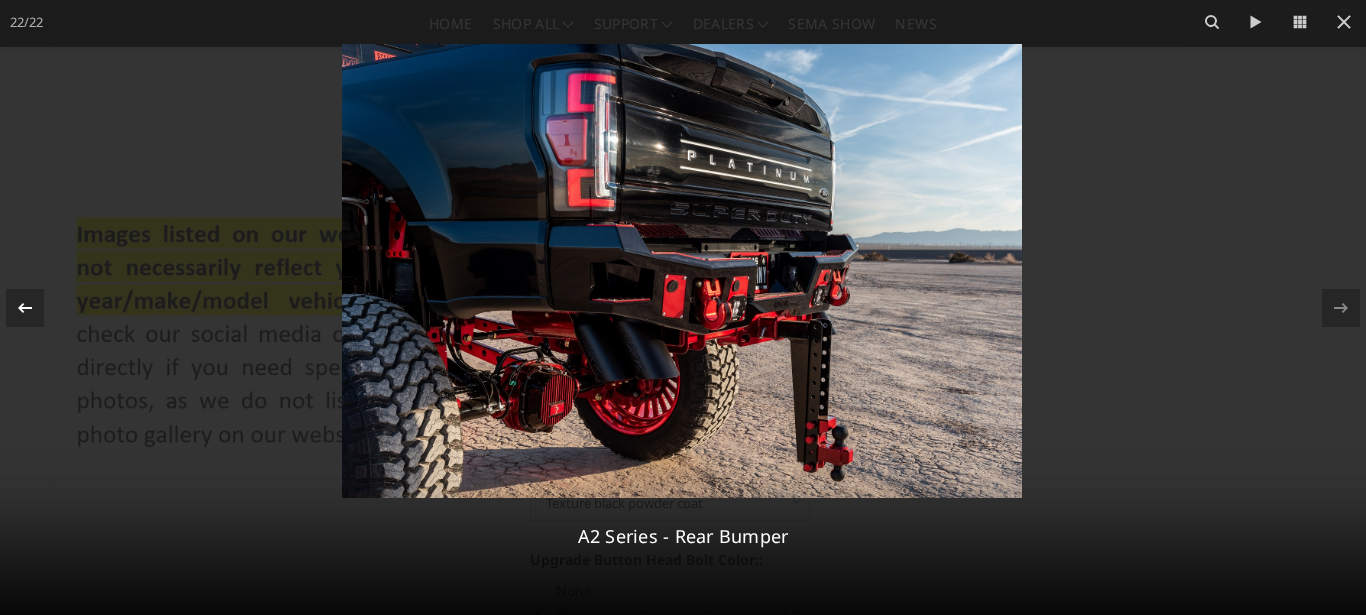 click 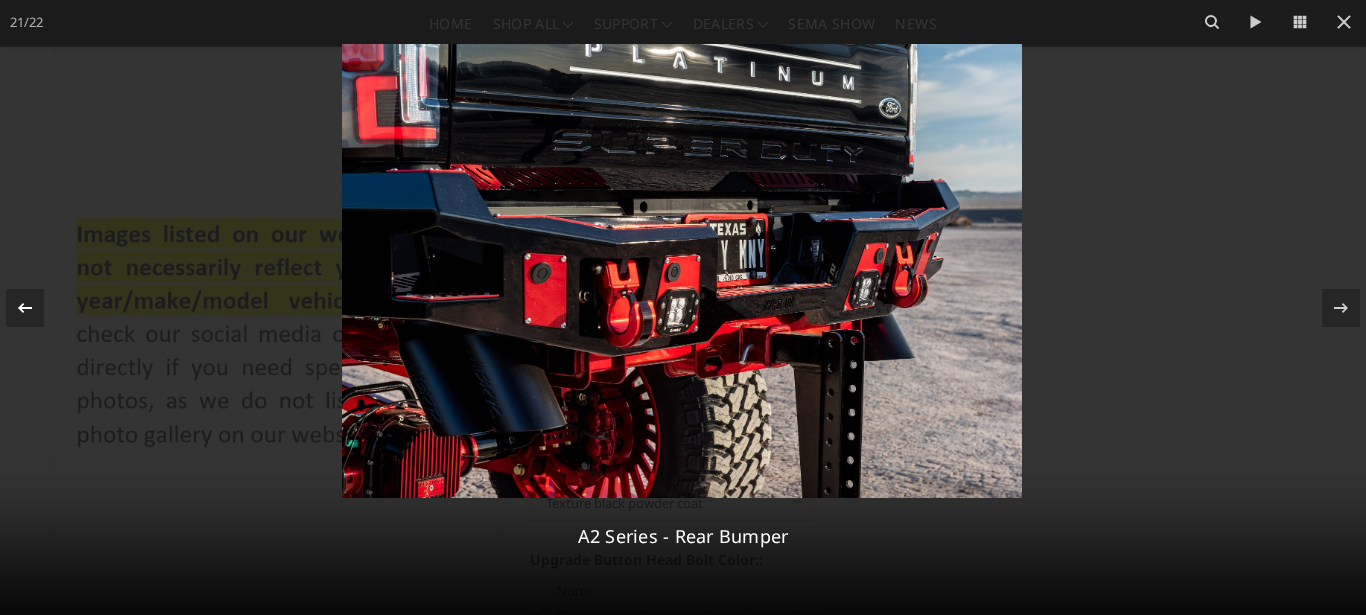click 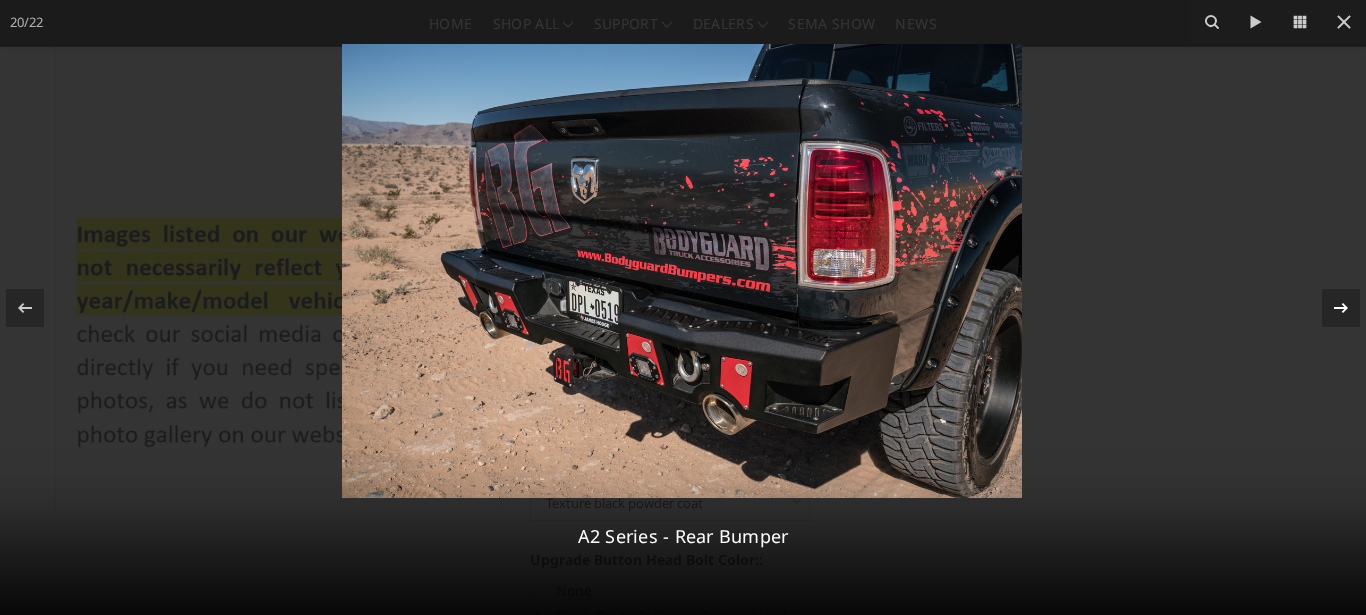 click 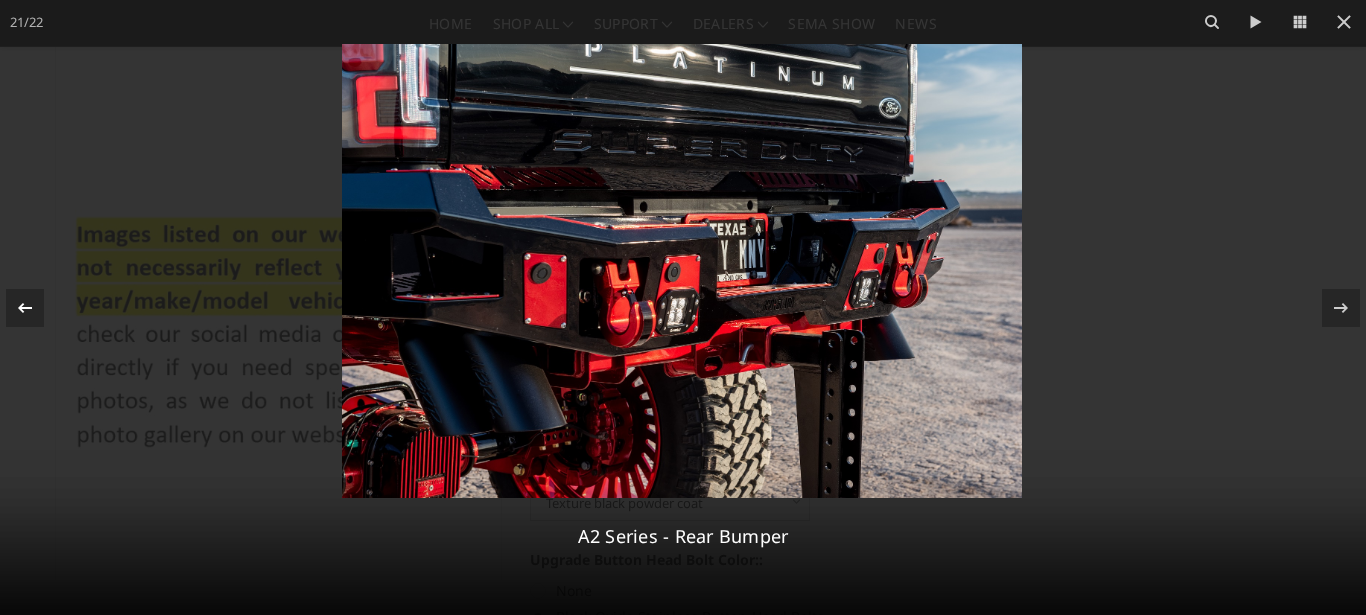 click 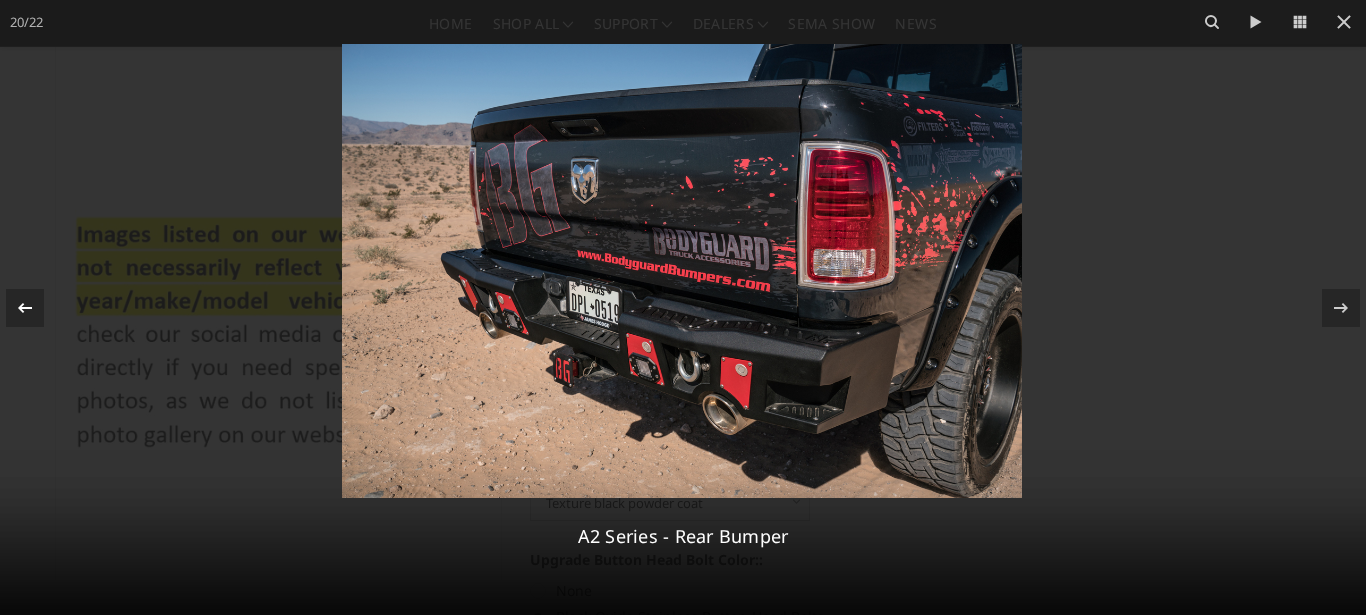 click 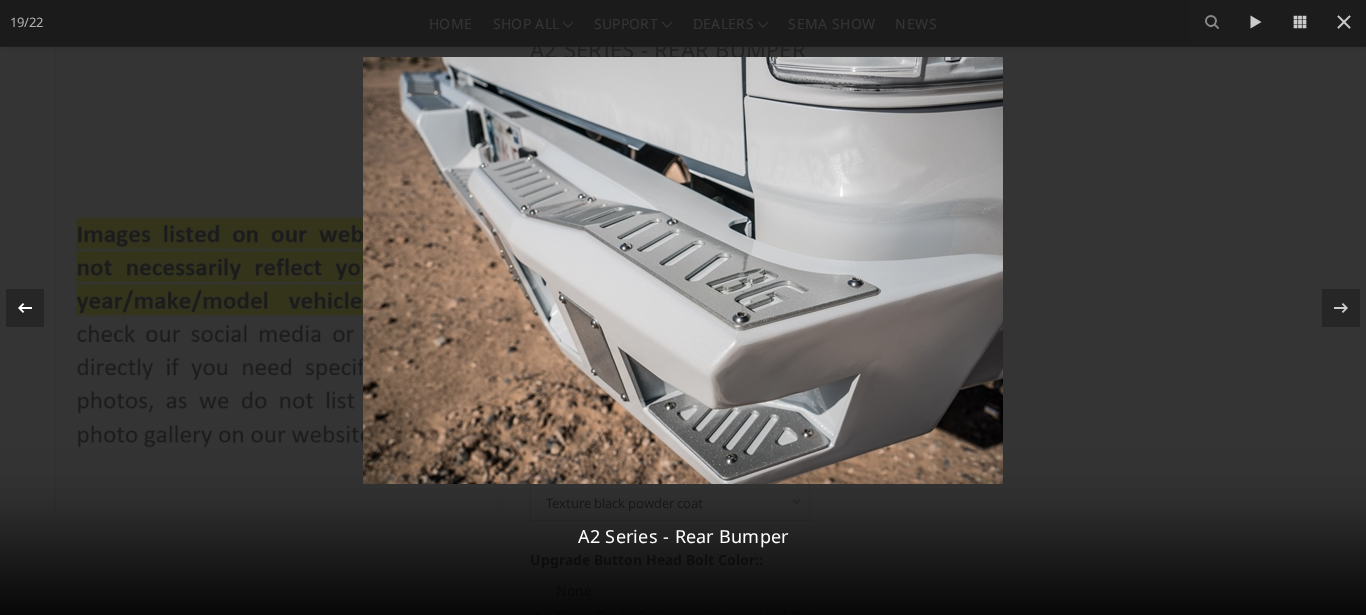 click 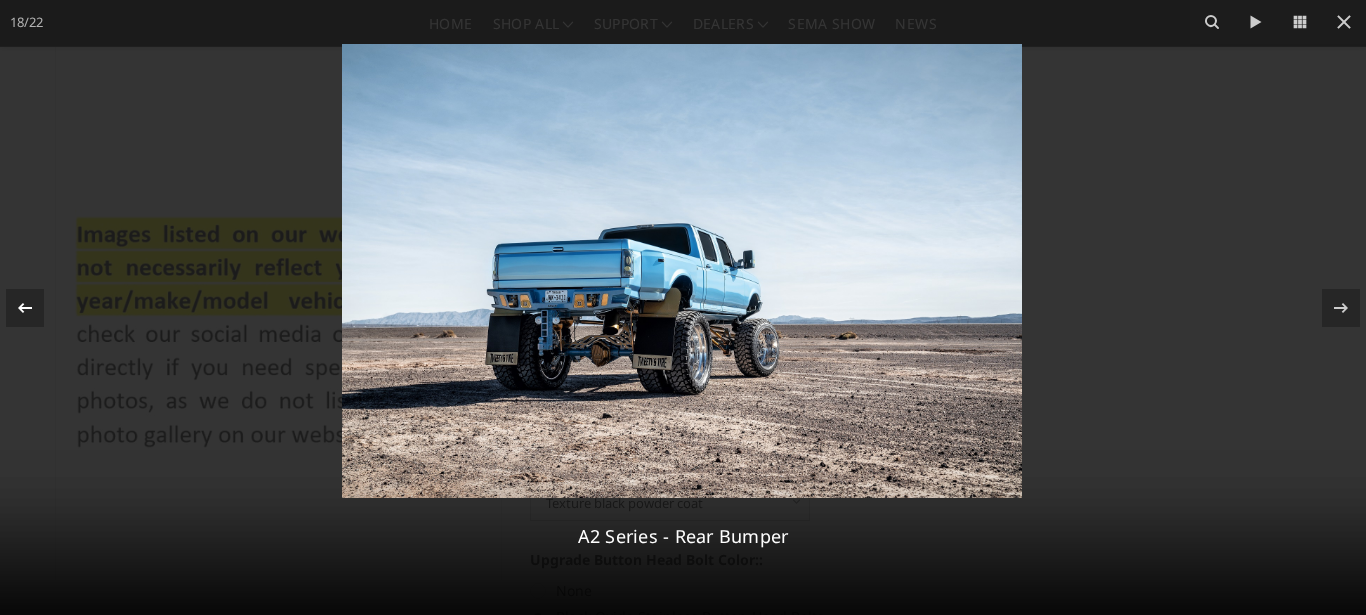 click 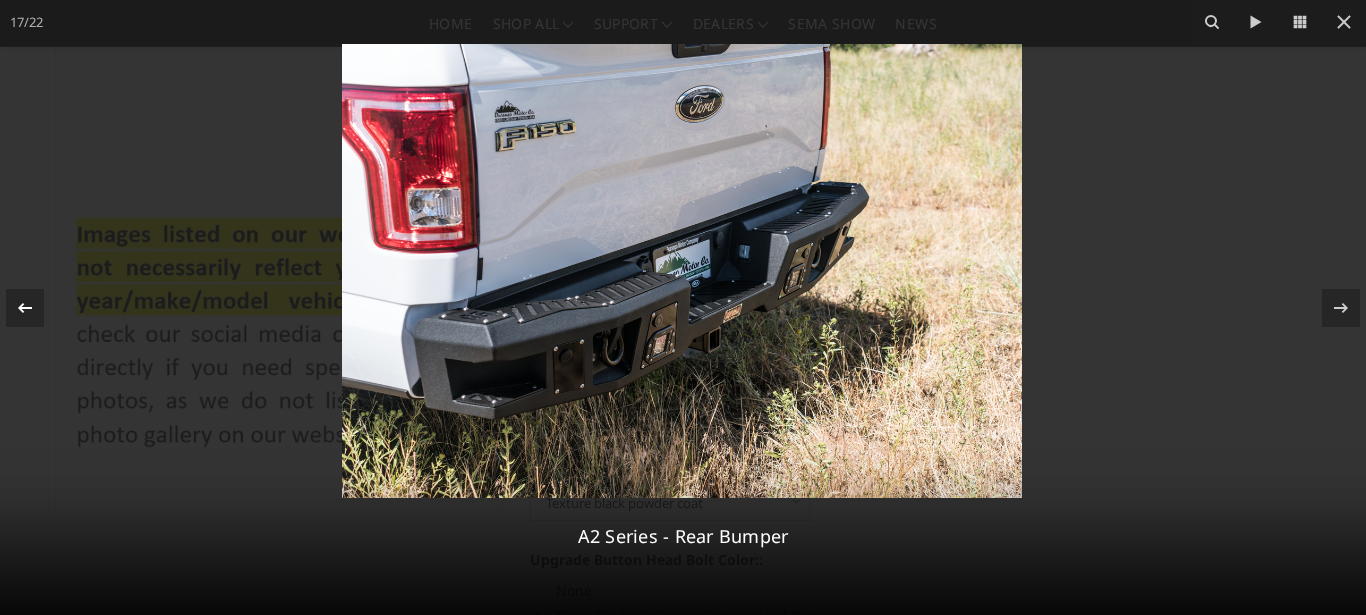 click 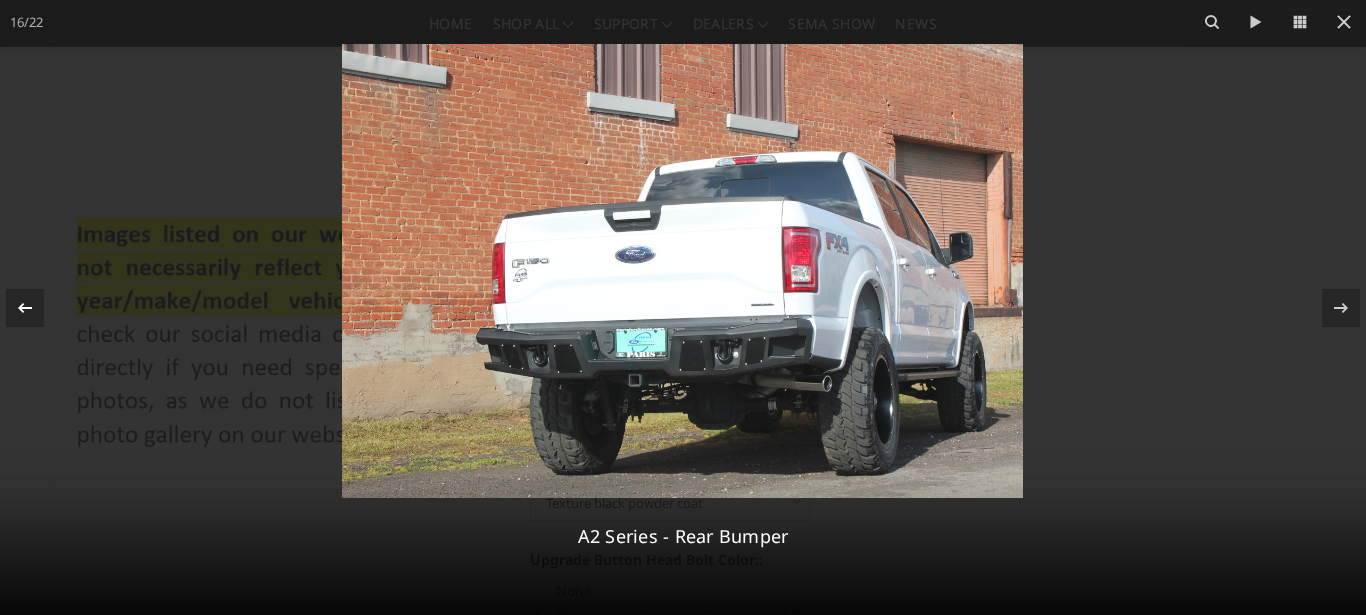 click 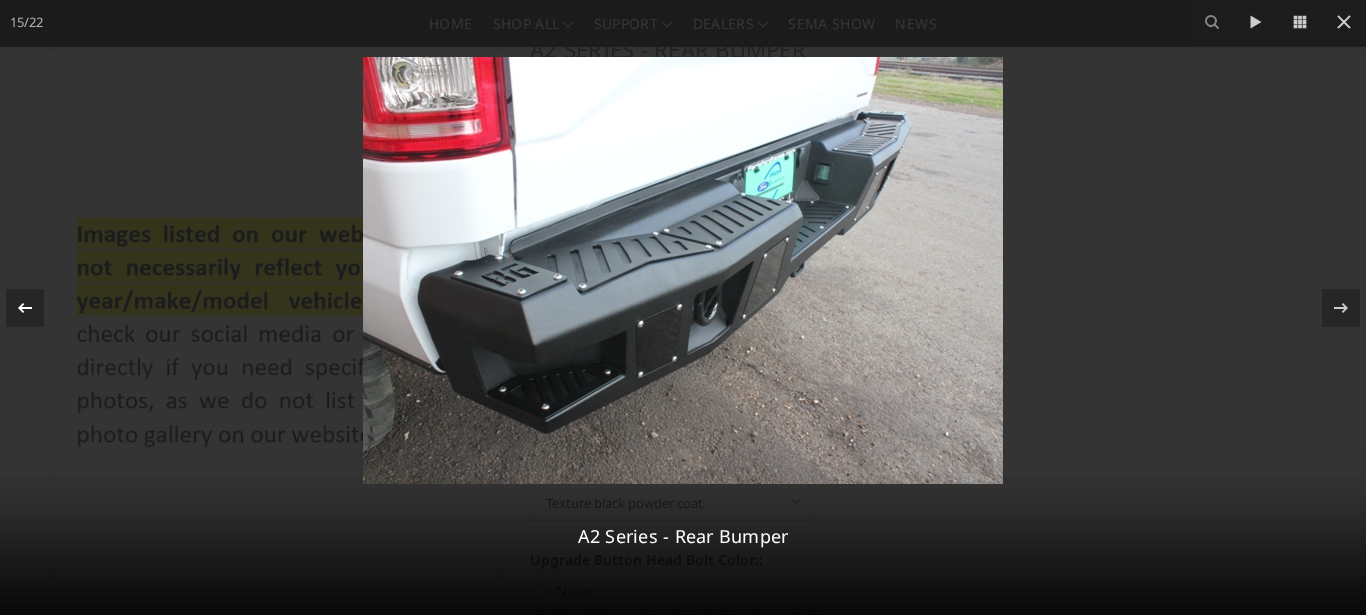 click 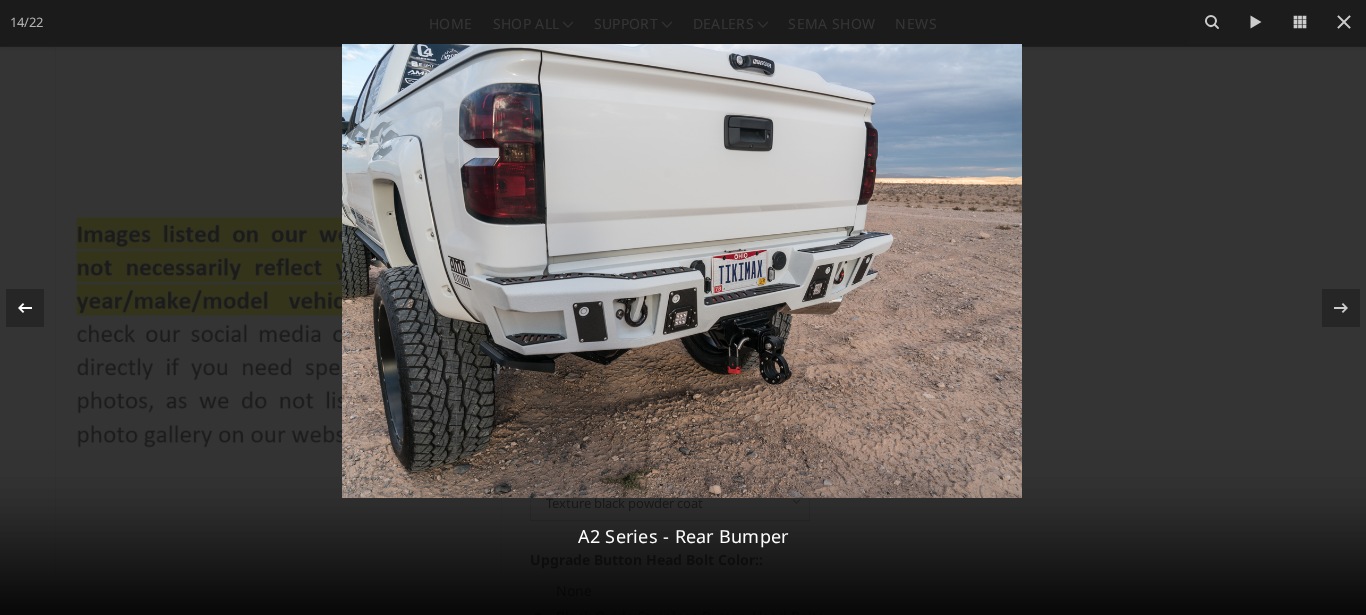 click 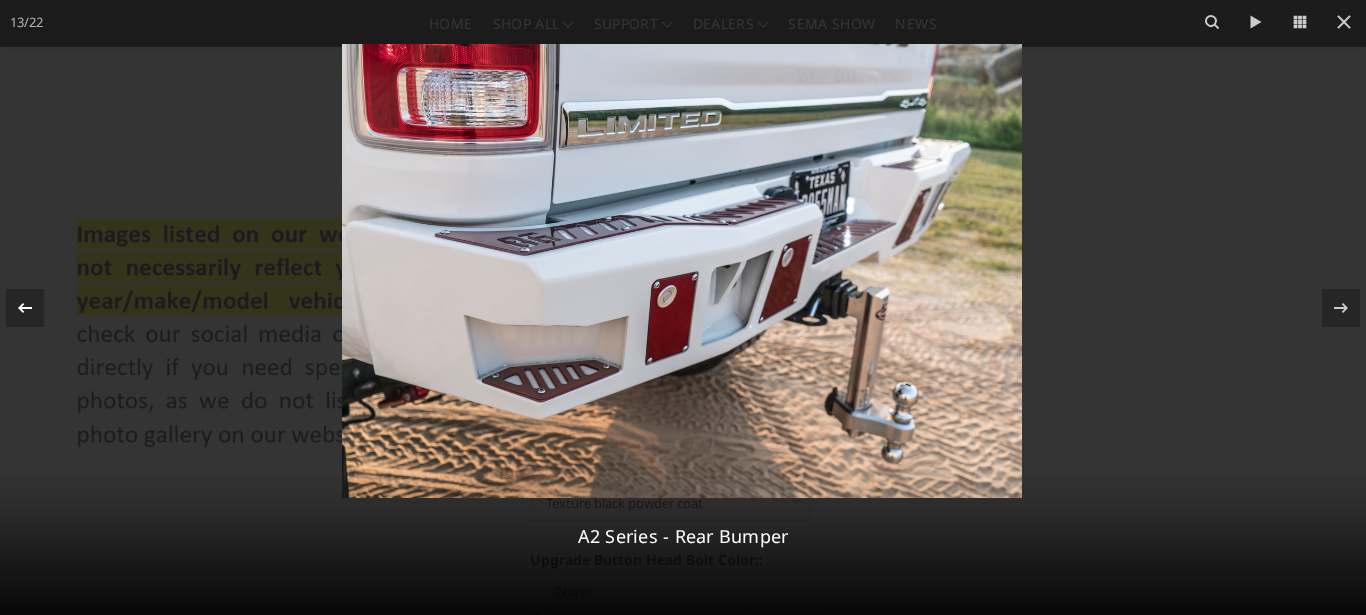 click 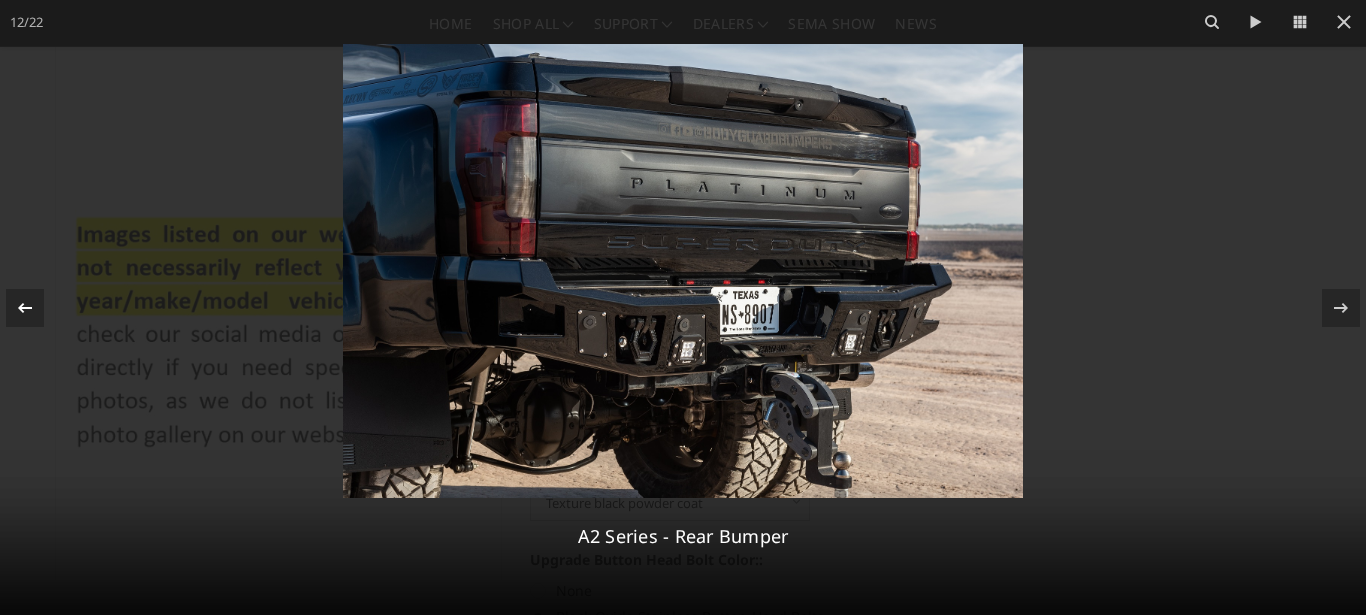 click 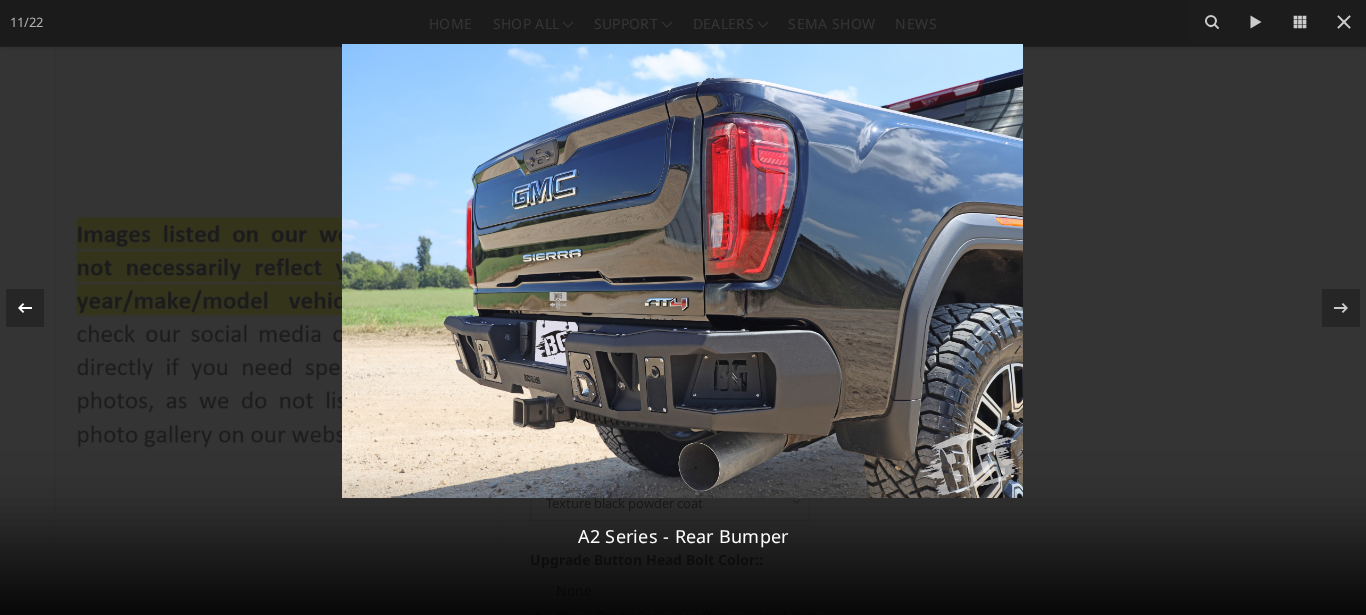 click 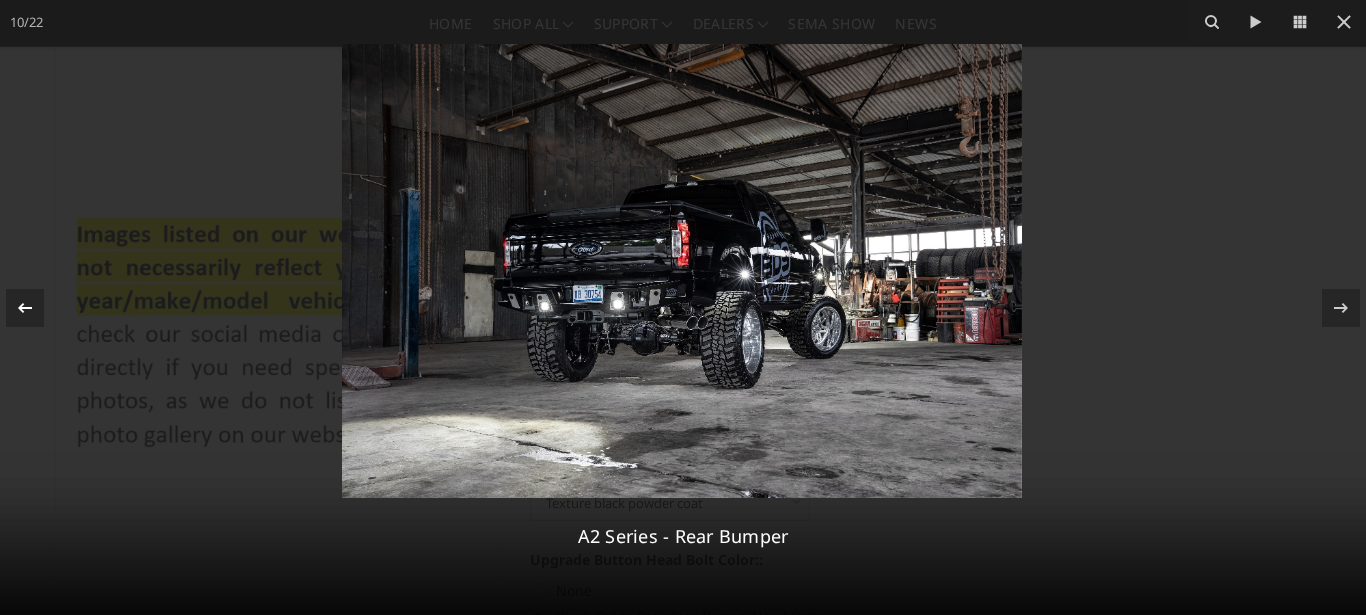 click 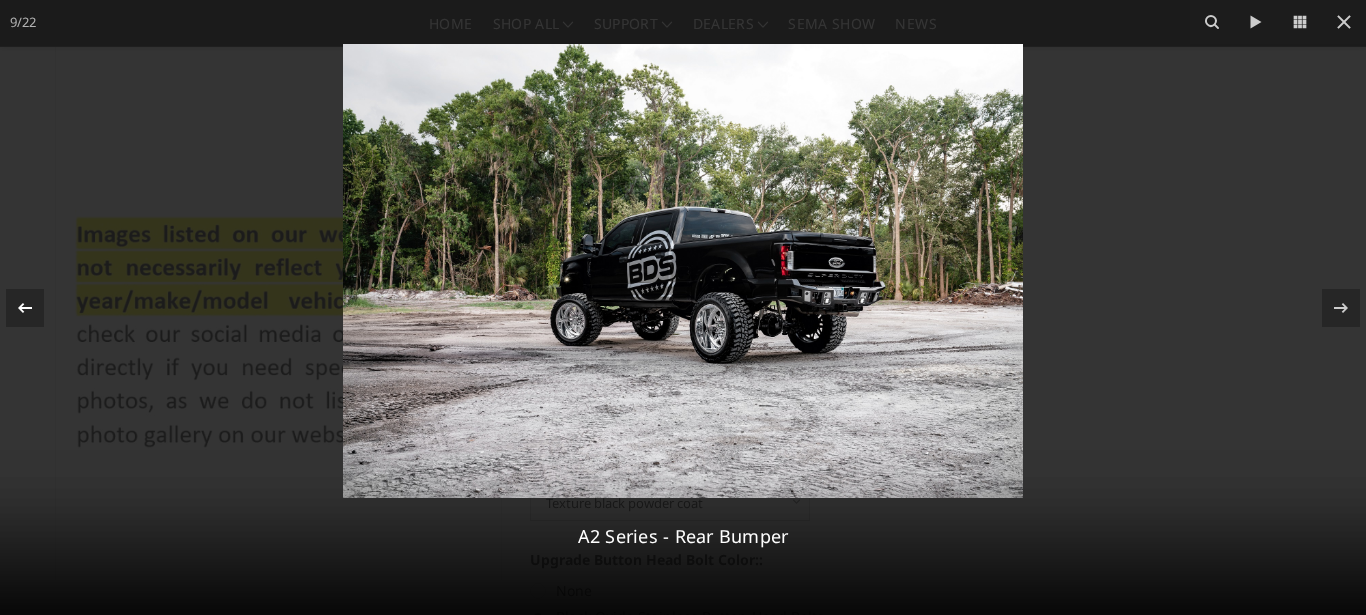 click 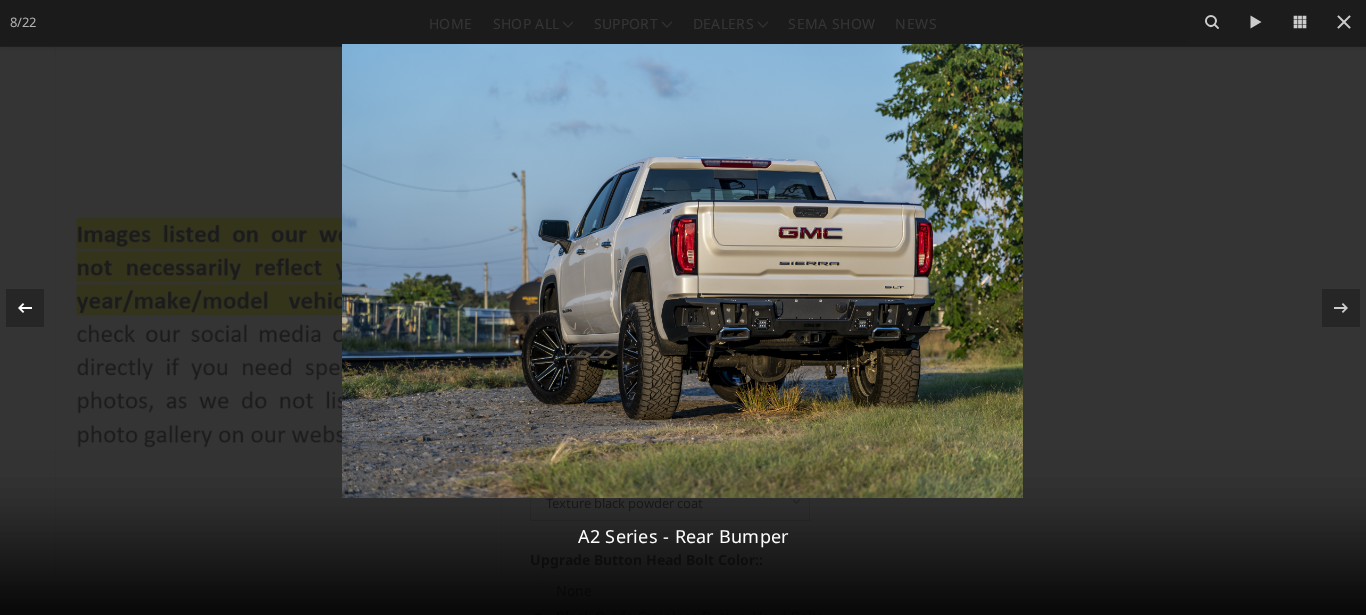 click 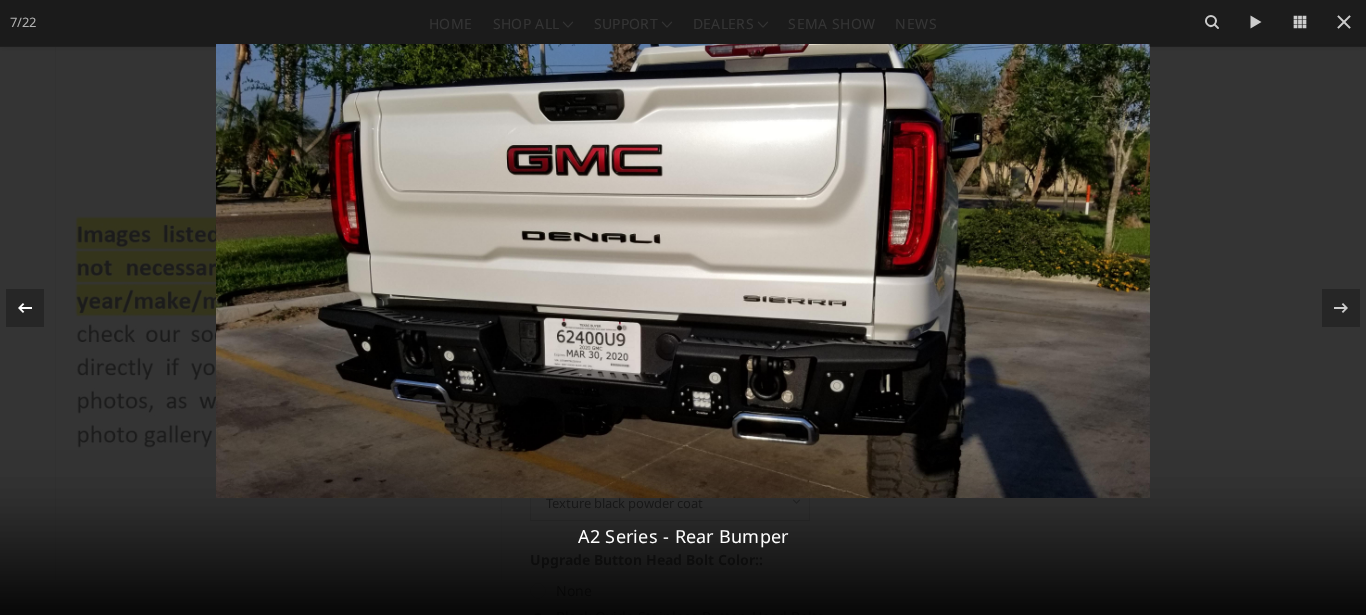 click 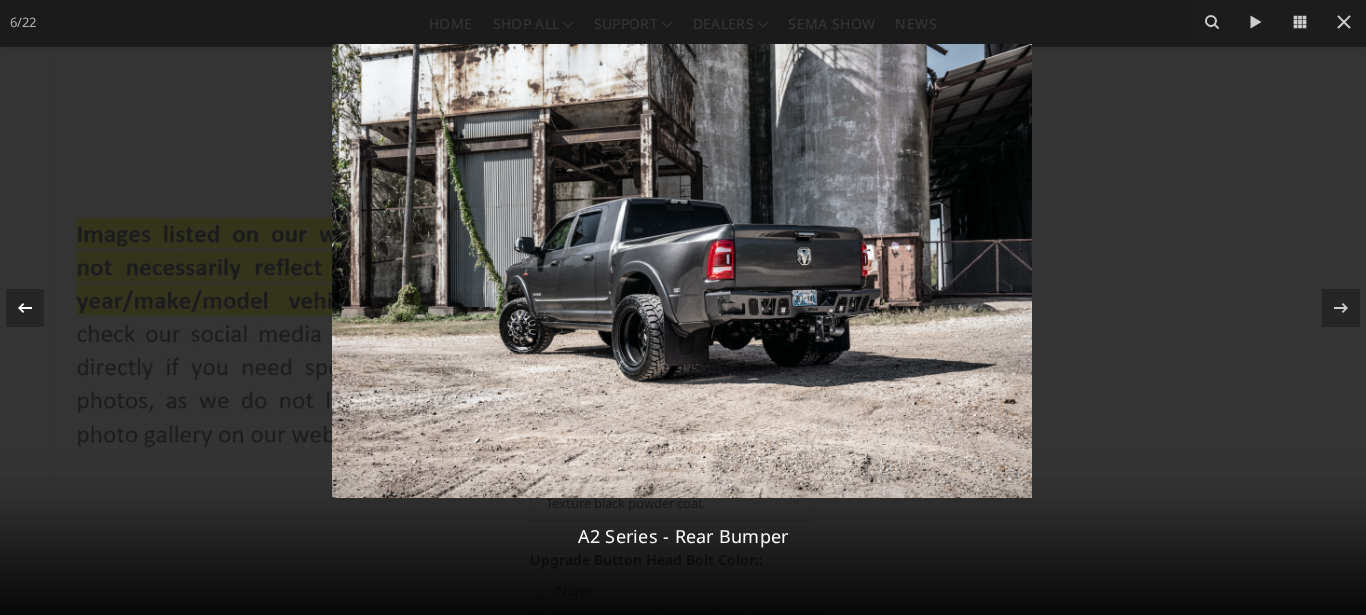 click 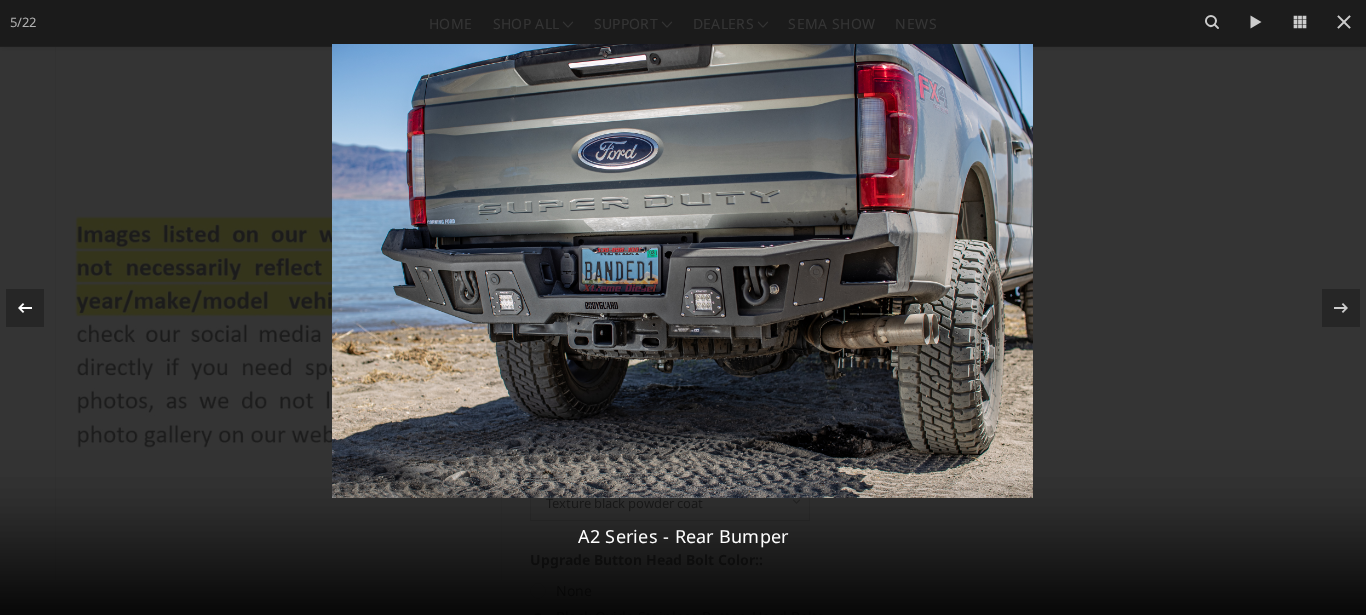 click 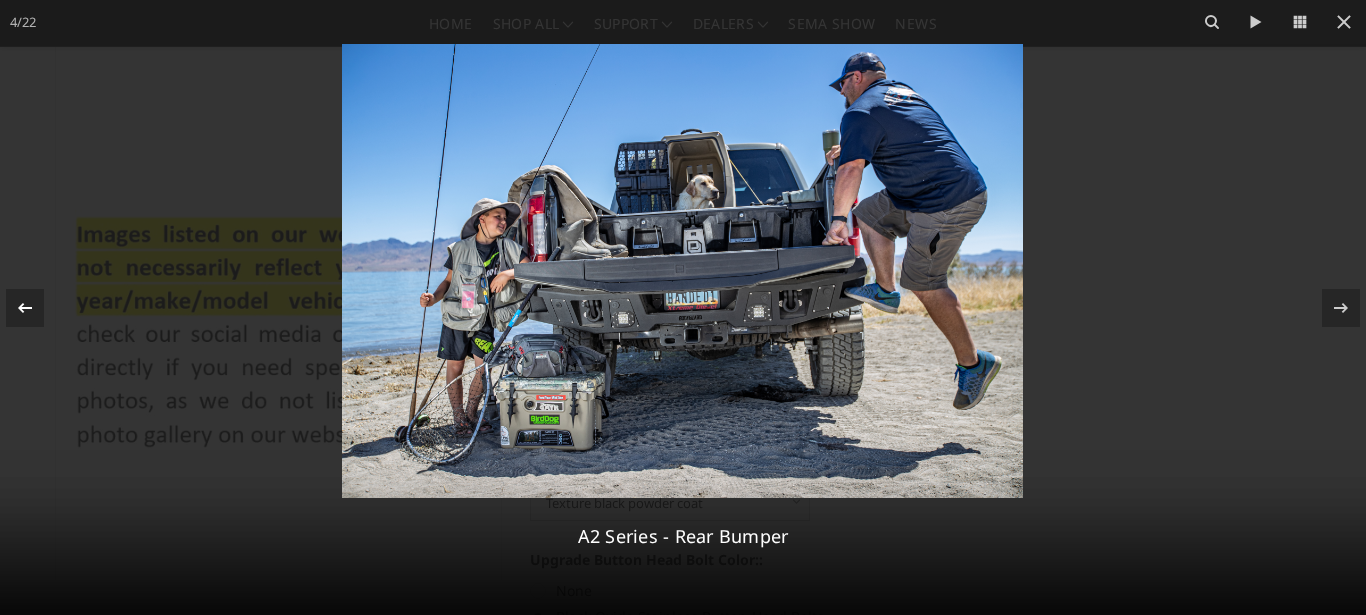 click 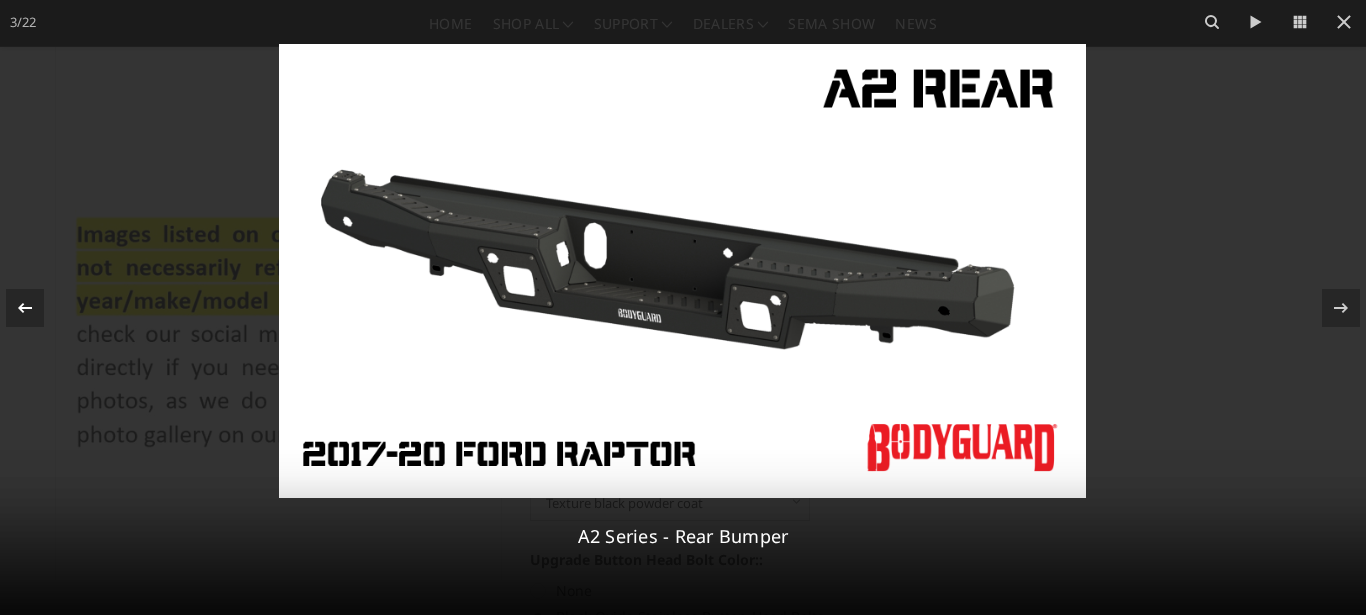 click 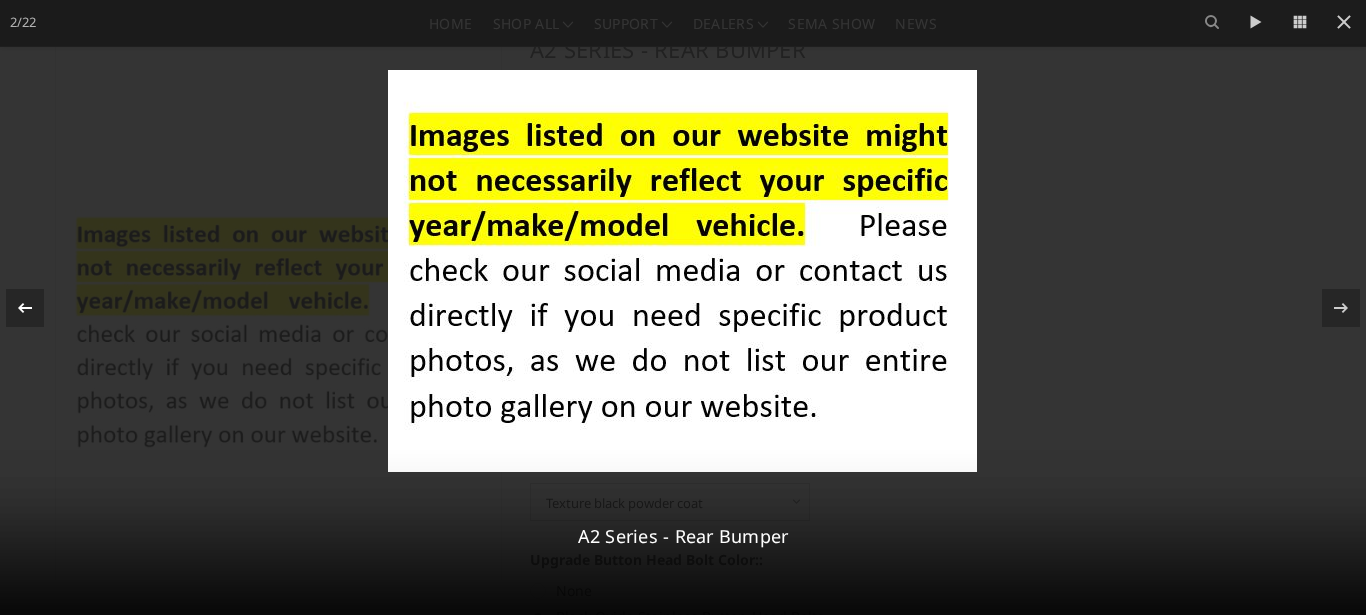 click 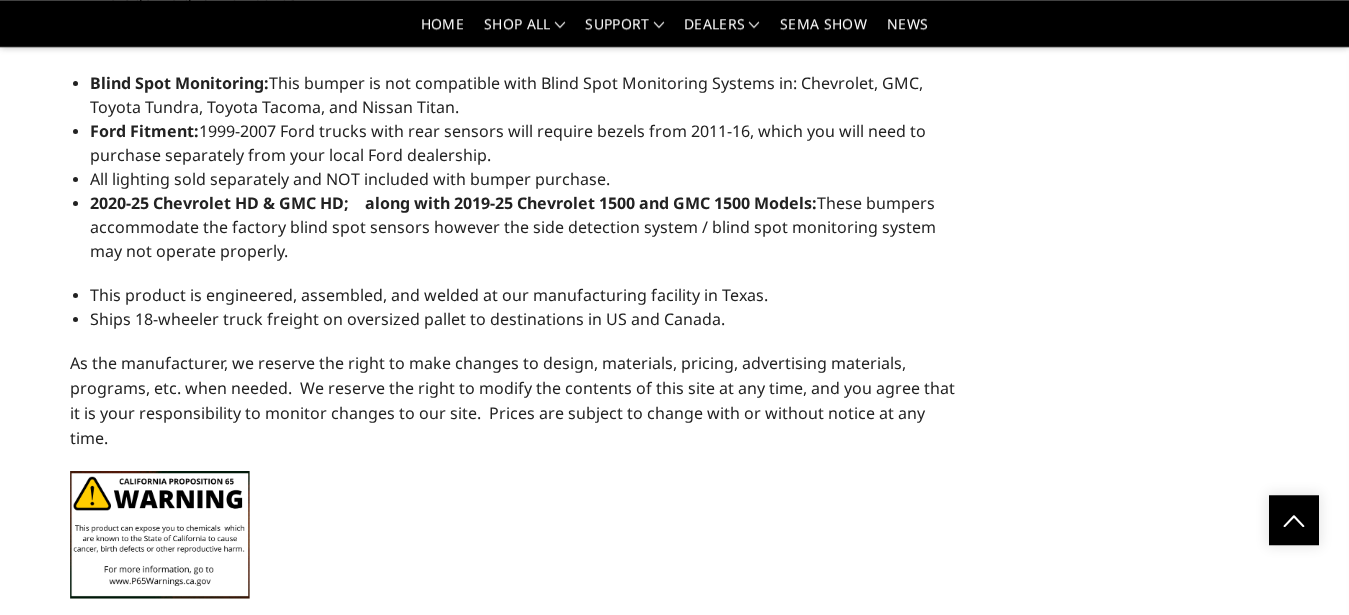 scroll, scrollTop: 2014, scrollLeft: 0, axis: vertical 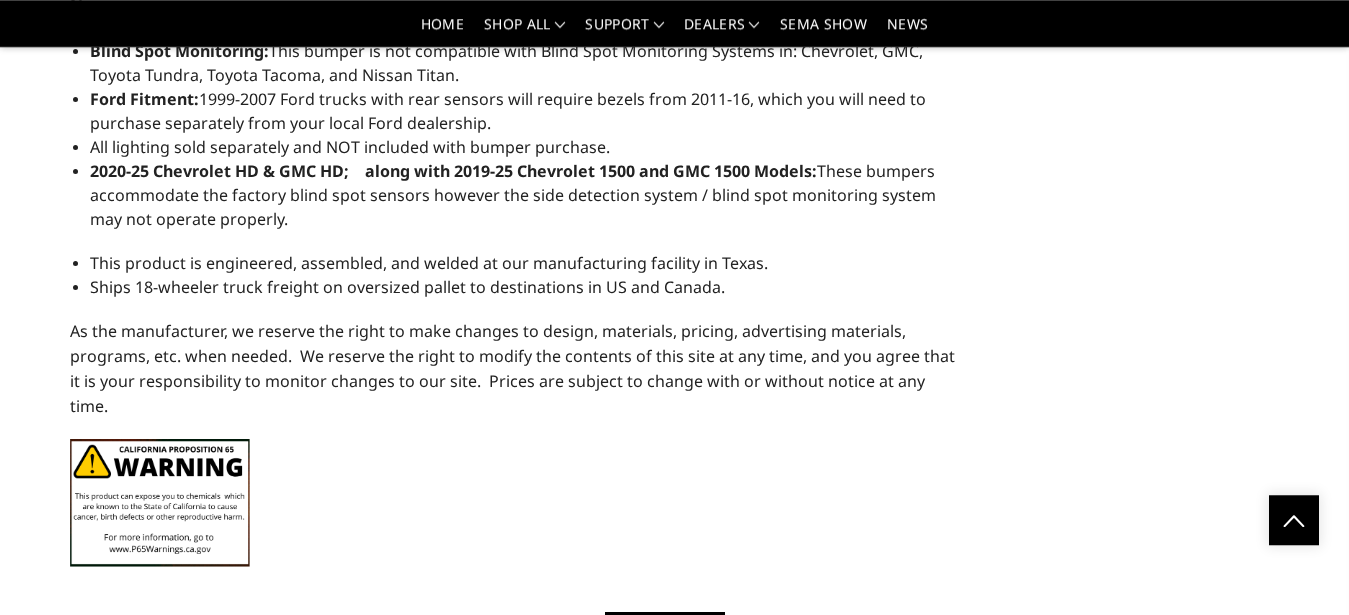 click on "This product is engineered, assembled, and welded at our manufacturing facility in Texas." at bounding box center (429, 263) 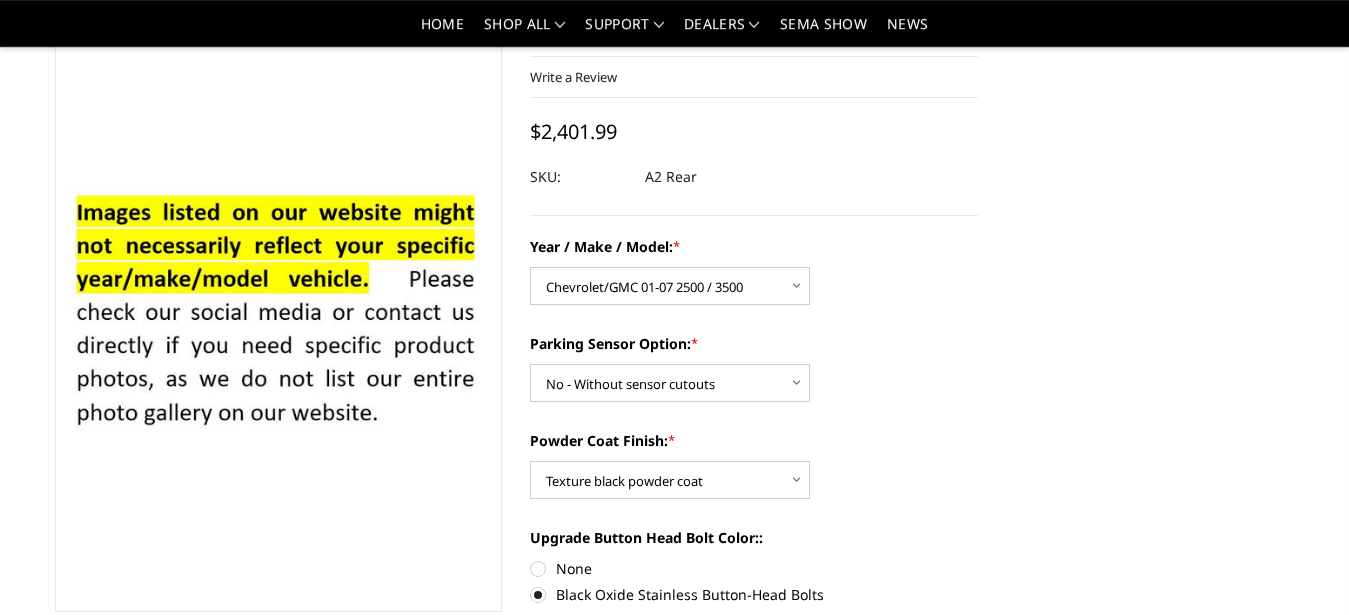 scroll, scrollTop: 0, scrollLeft: 0, axis: both 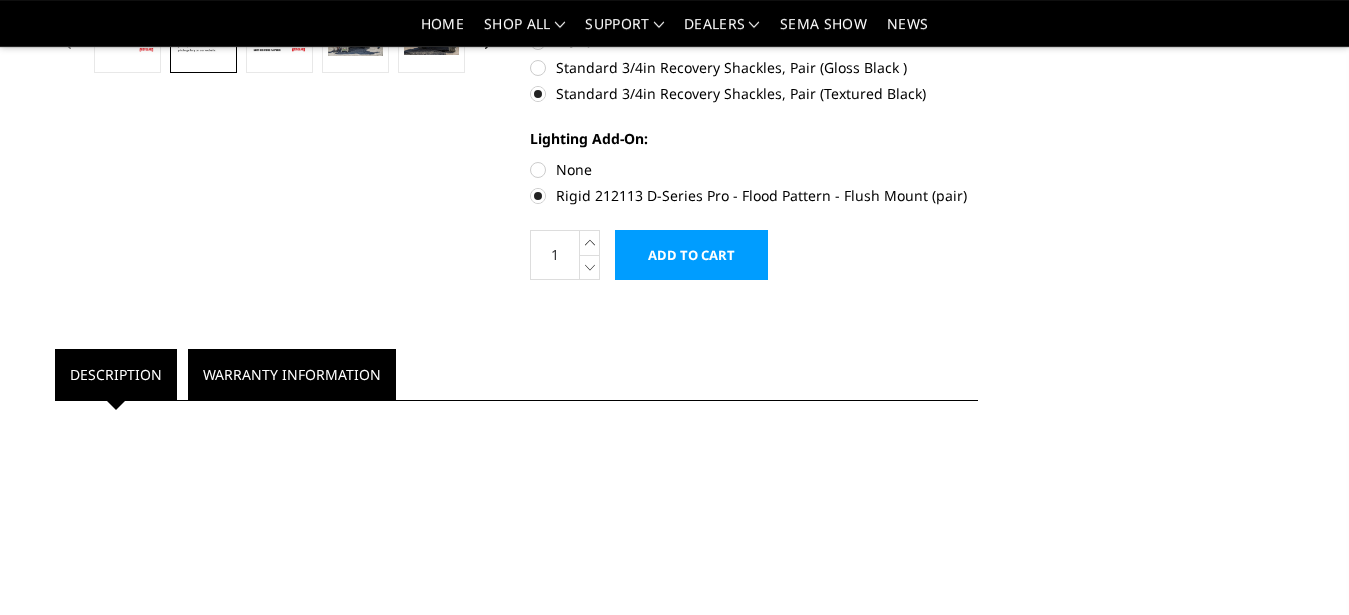click on "Warranty Information" at bounding box center (292, 374) 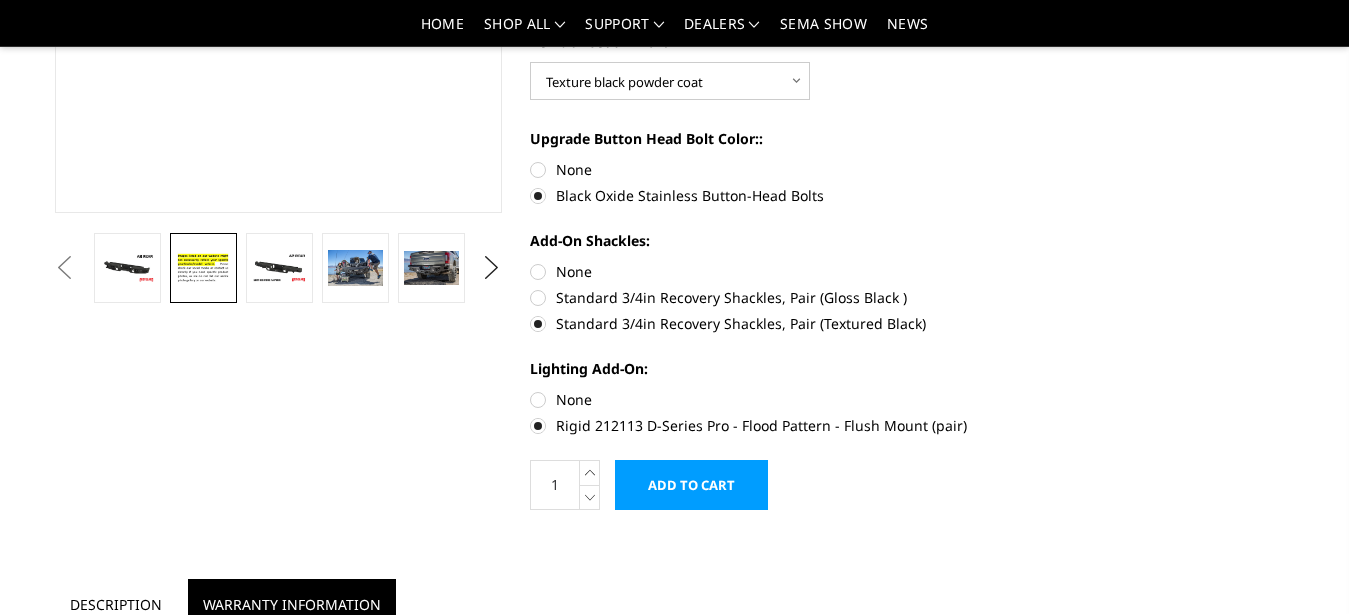 scroll, scrollTop: 484, scrollLeft: 0, axis: vertical 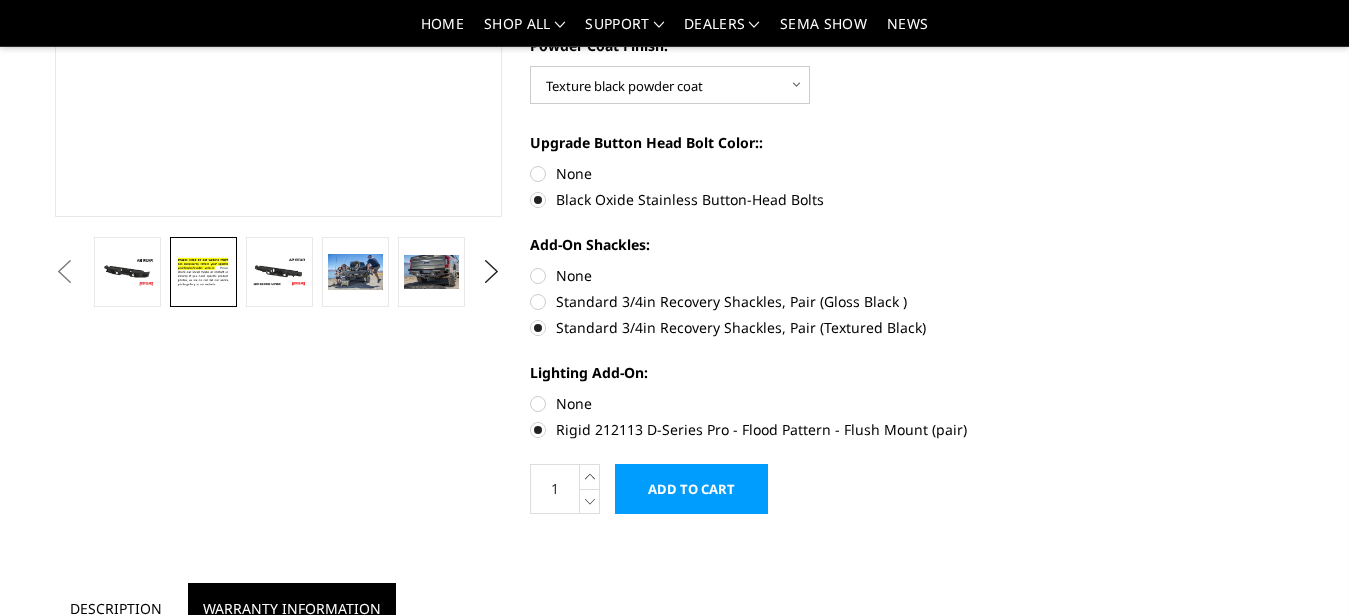 click on "Rigid 212113 D-Series Pro - Flood Pattern - Flush Mount (pair)" at bounding box center [754, 429] 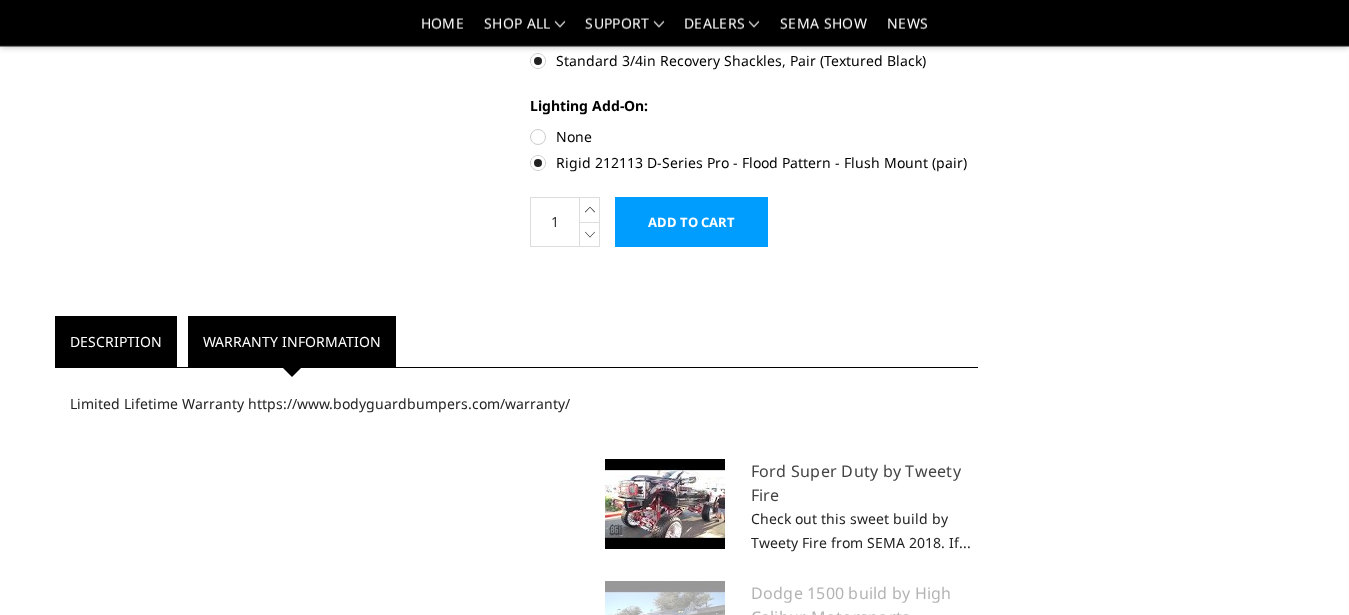 scroll, scrollTop: 746, scrollLeft: 0, axis: vertical 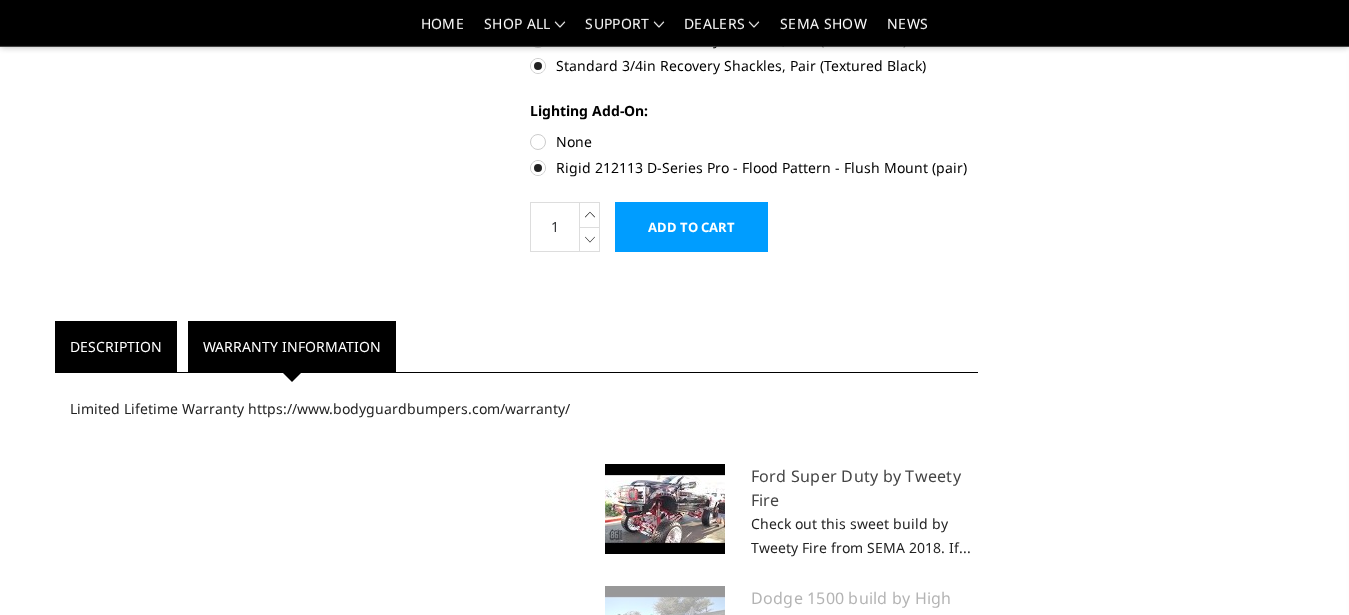 click on "Description" at bounding box center (116, 346) 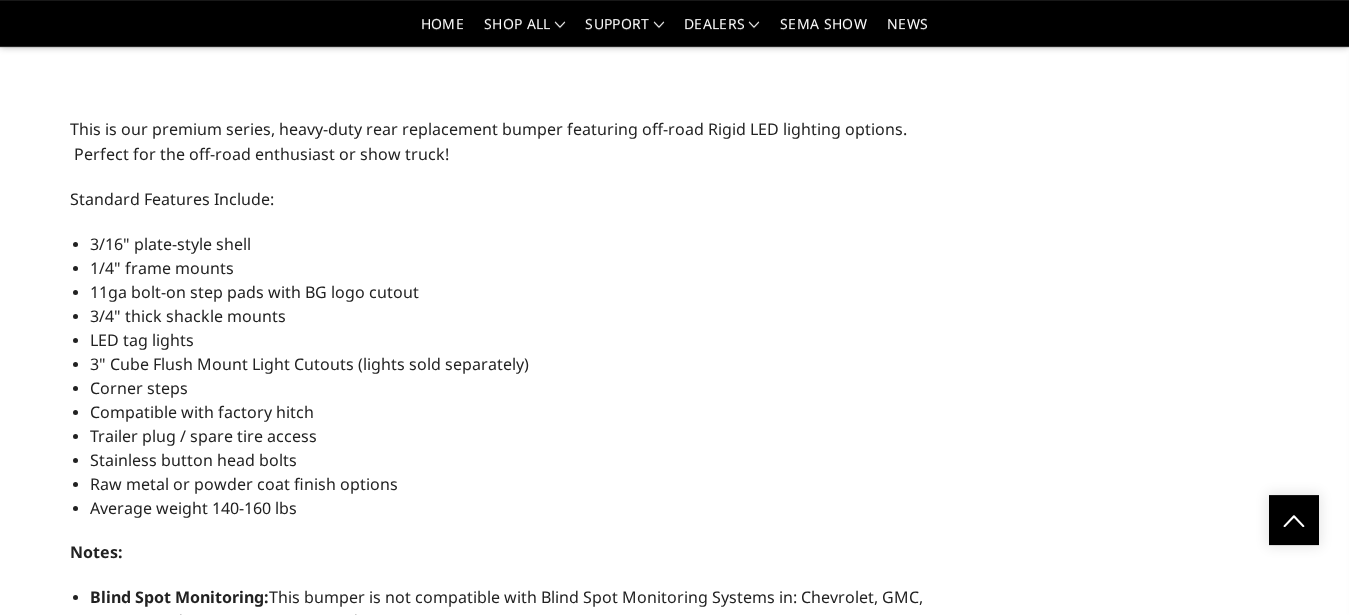 scroll, scrollTop: 1481, scrollLeft: 0, axis: vertical 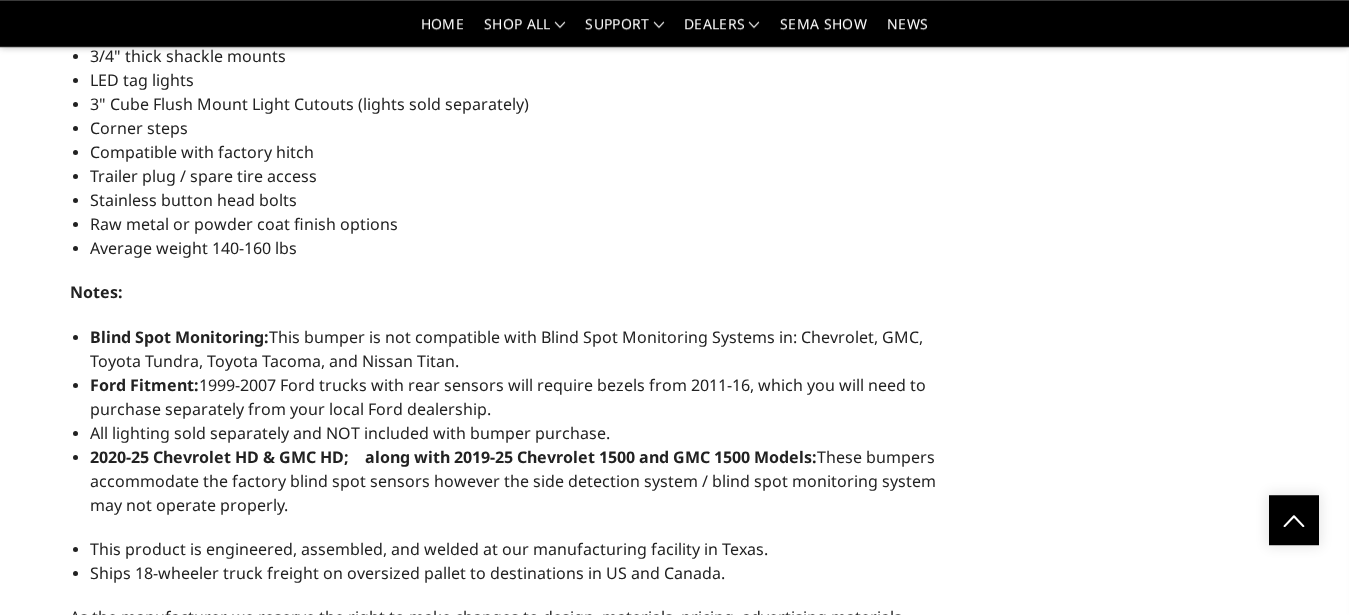click on "LED tag lights" at bounding box center [142, 80] 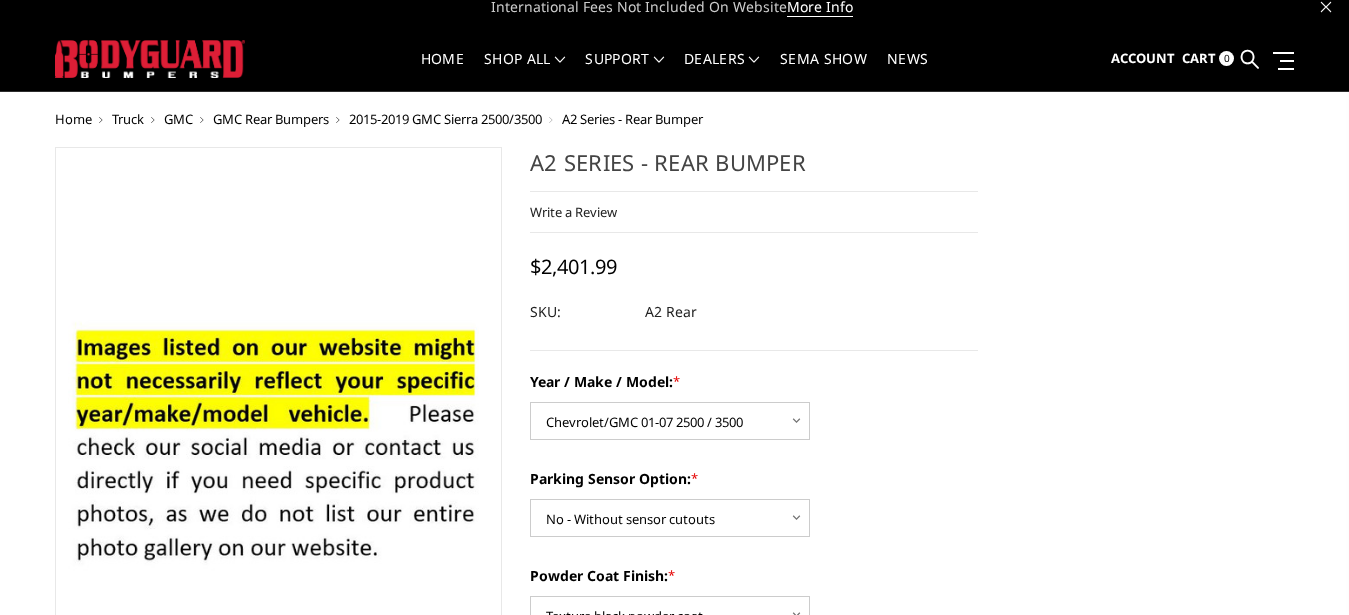 scroll, scrollTop: 0, scrollLeft: 0, axis: both 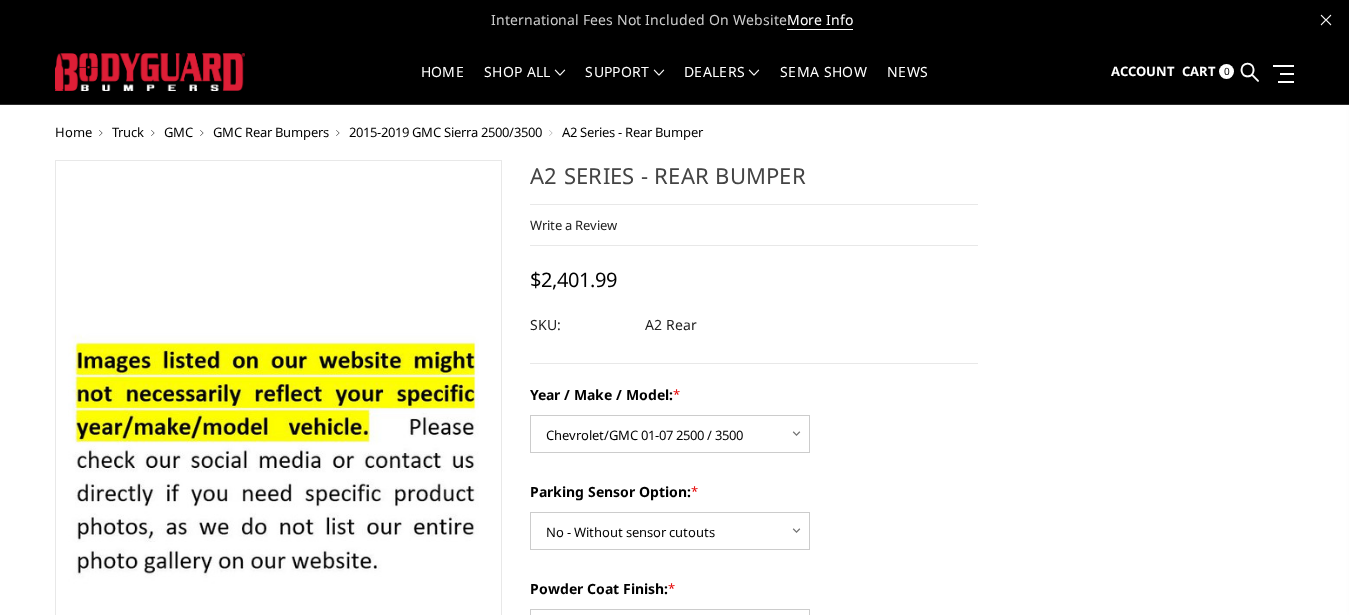 click on "GMC Rear Bumpers" at bounding box center [271, 132] 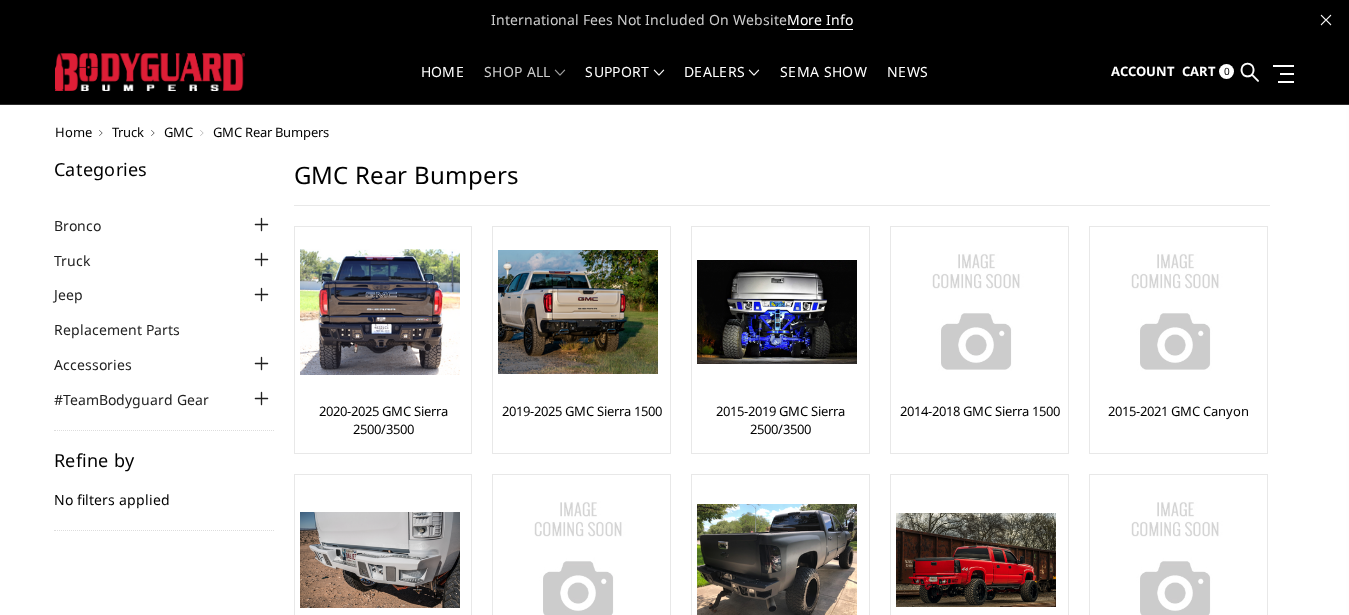 scroll, scrollTop: 0, scrollLeft: 0, axis: both 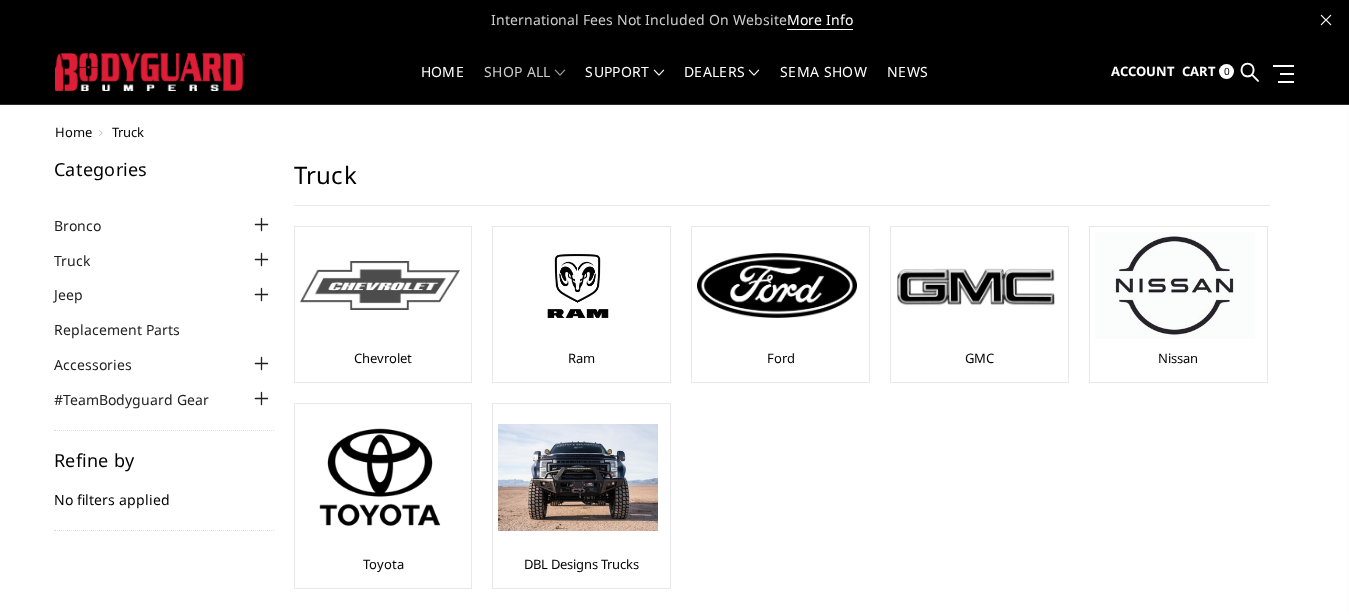 click at bounding box center [380, 285] 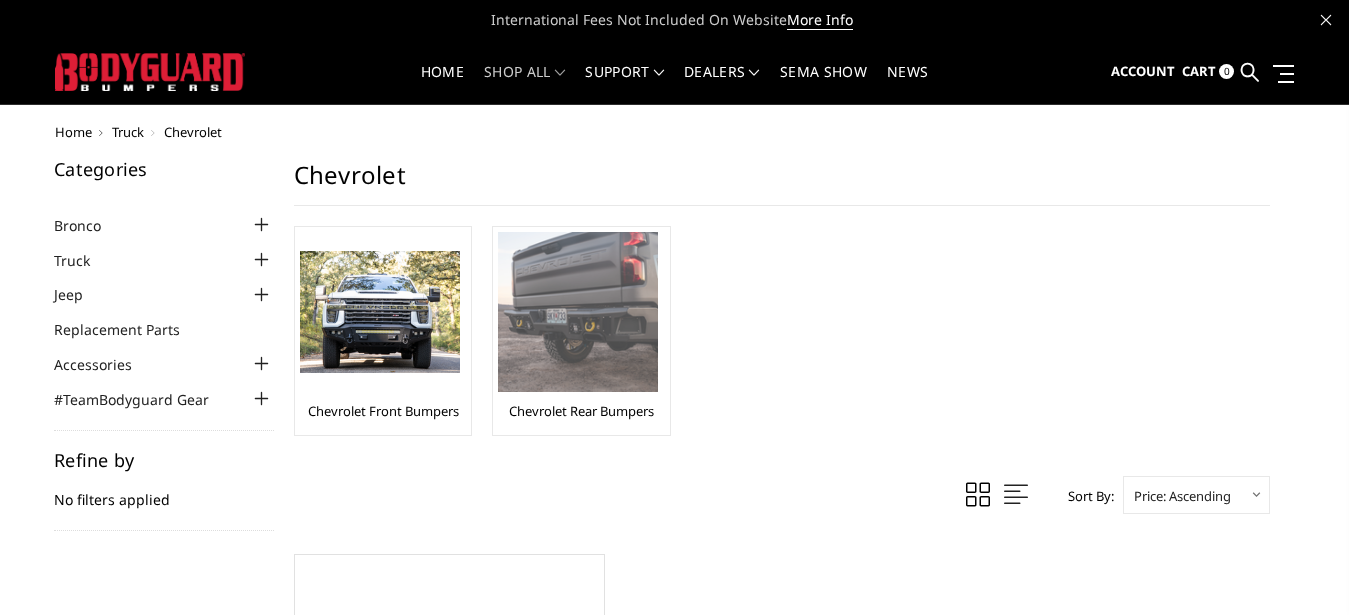 scroll, scrollTop: 0, scrollLeft: 0, axis: both 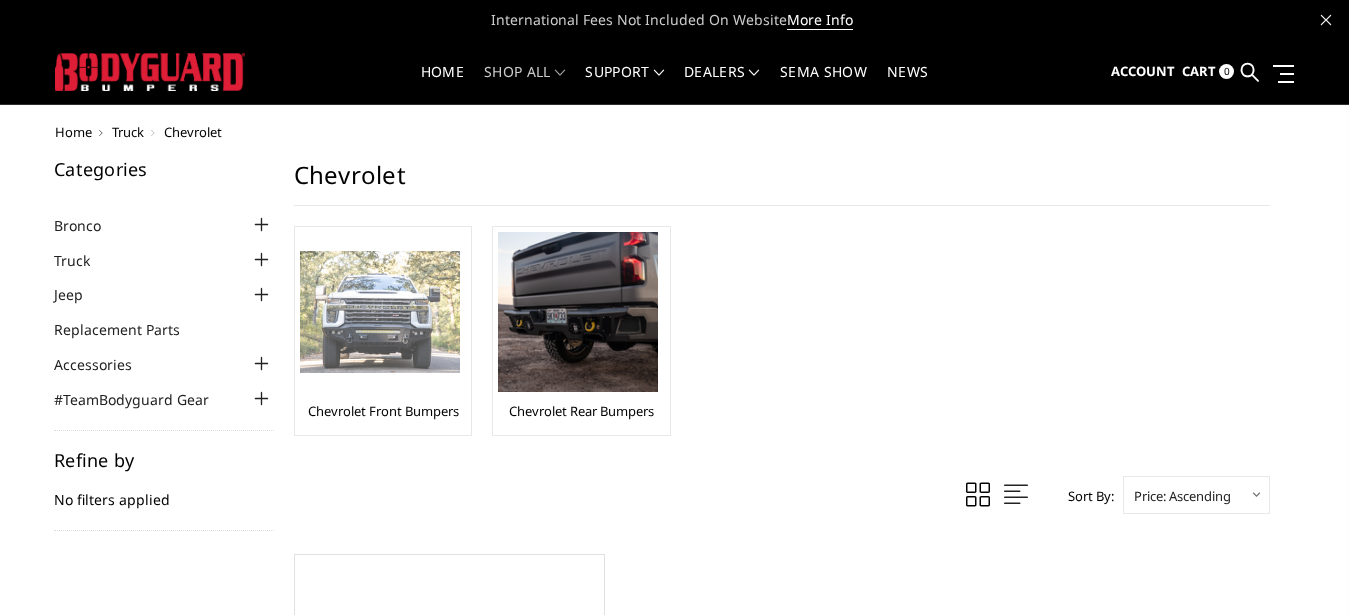 click at bounding box center (380, 312) 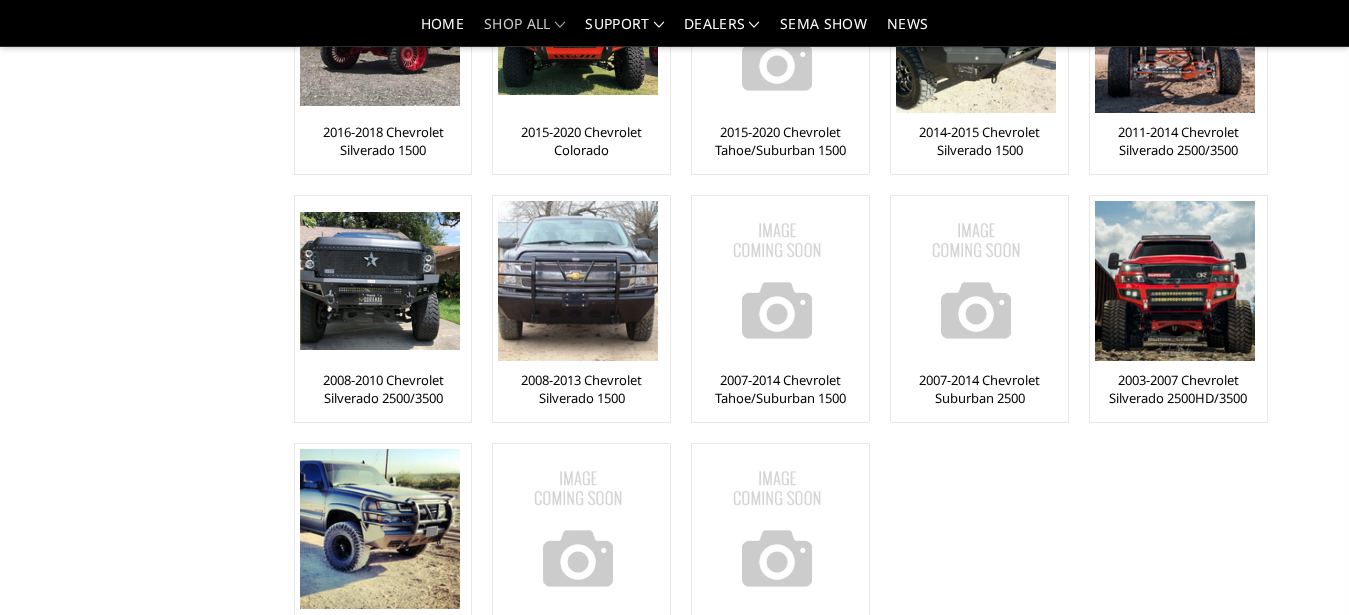 scroll, scrollTop: 483, scrollLeft: 0, axis: vertical 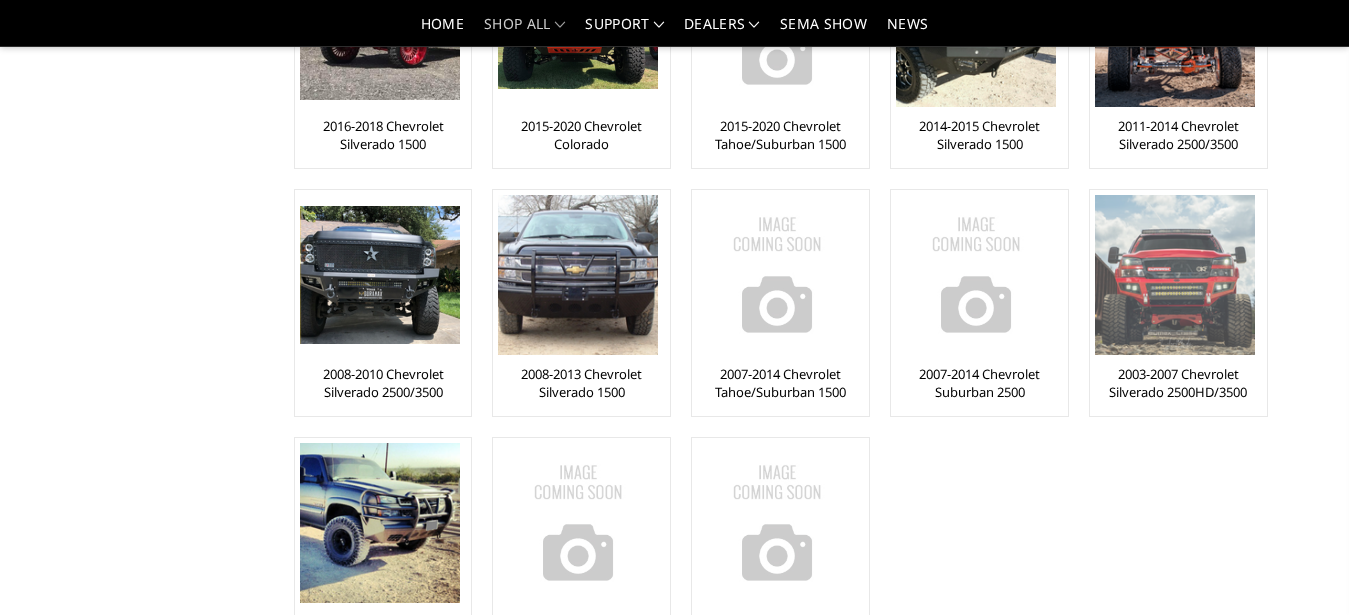click on "2003-2007 Chevrolet Silverado 2500HD/3500" at bounding box center (1178, 383) 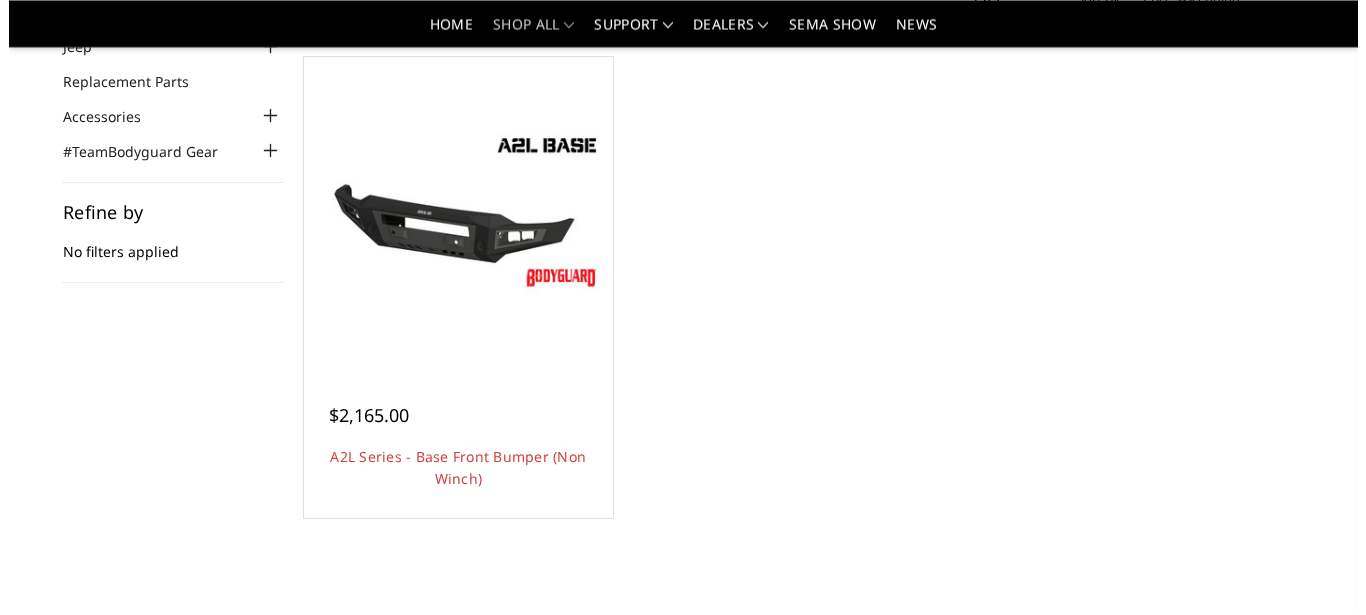 scroll, scrollTop: 178, scrollLeft: 0, axis: vertical 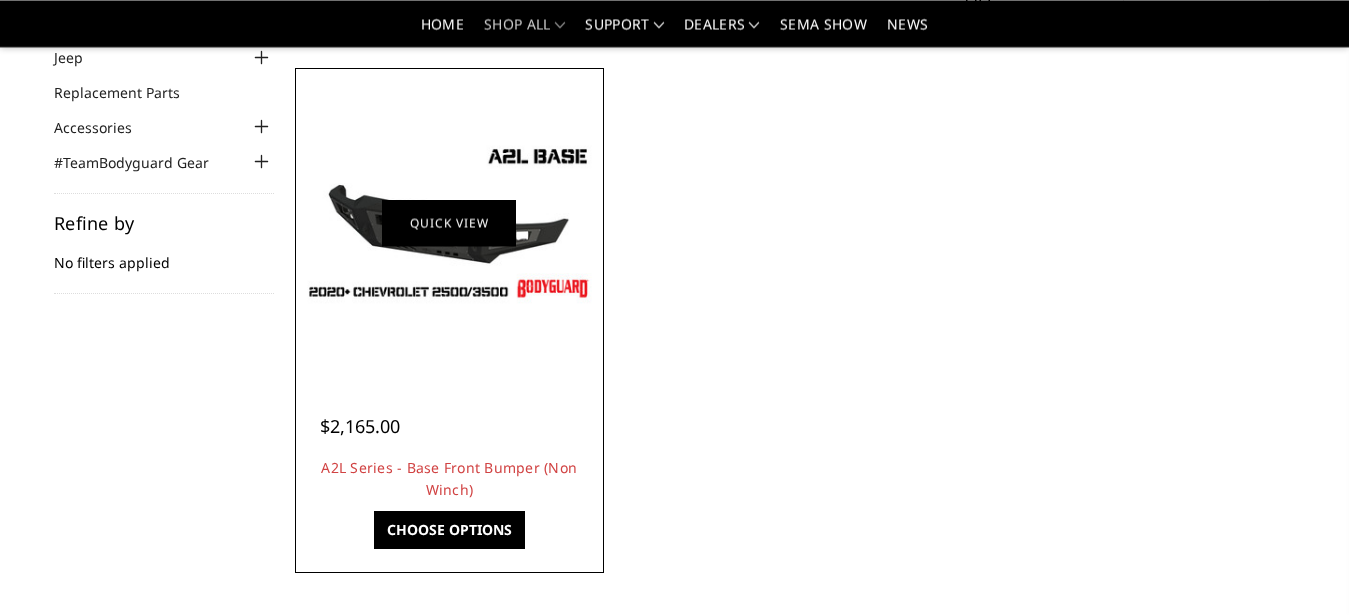 click on "Quick view" at bounding box center [449, 222] 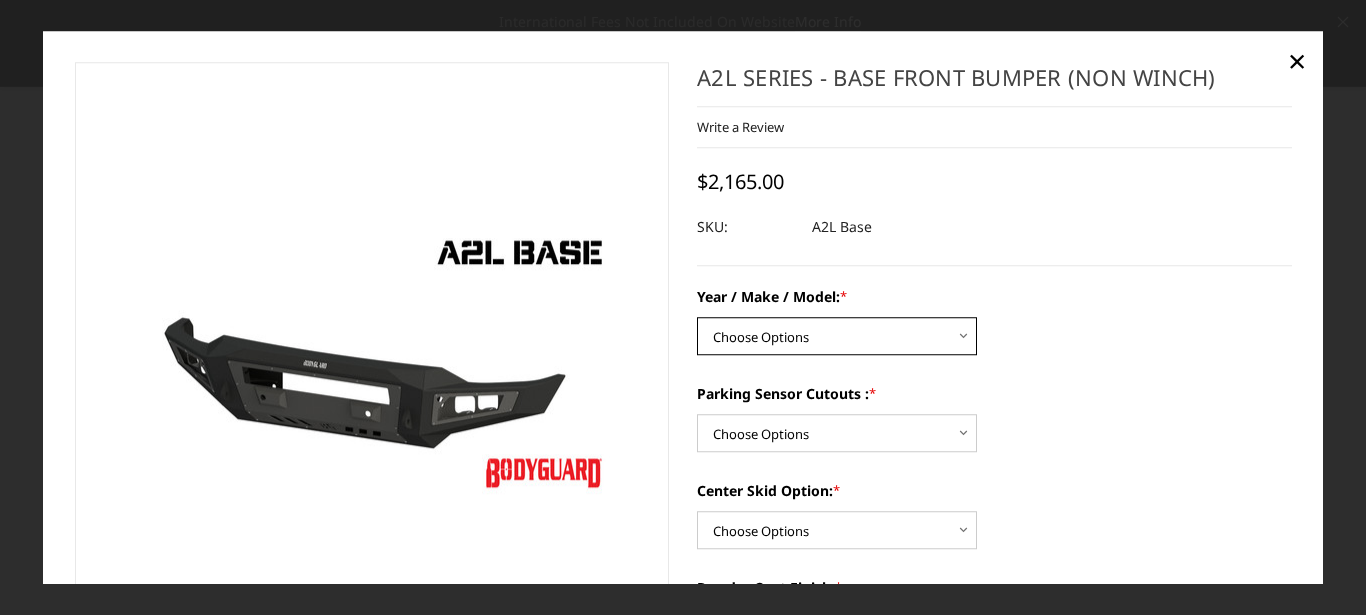 click on "Choose Options
Chevrolet 15-19  2500 / 3500
Chevrolet 19-21  1500
Chevrolet 15-20  Colorado (Does NOT fit ZR2)
Chevrolet 03-07  2500 / 3500
Ford 17-22  F250 / F350
Ford 17-22  F450 / F550
Ford 11-16 F250/F350
Ford 15-17  F150
GMC 20-23  2500 / 3500
GMC 15-19  2500 / 3500
GMC 19-21  1500
GMC 08-13  1500
Ram 19-24  4500 / 5500
Ram 10-18  2500 / 3500
Ram 19-24  1500 (6 lug new body style)" at bounding box center (837, 336) 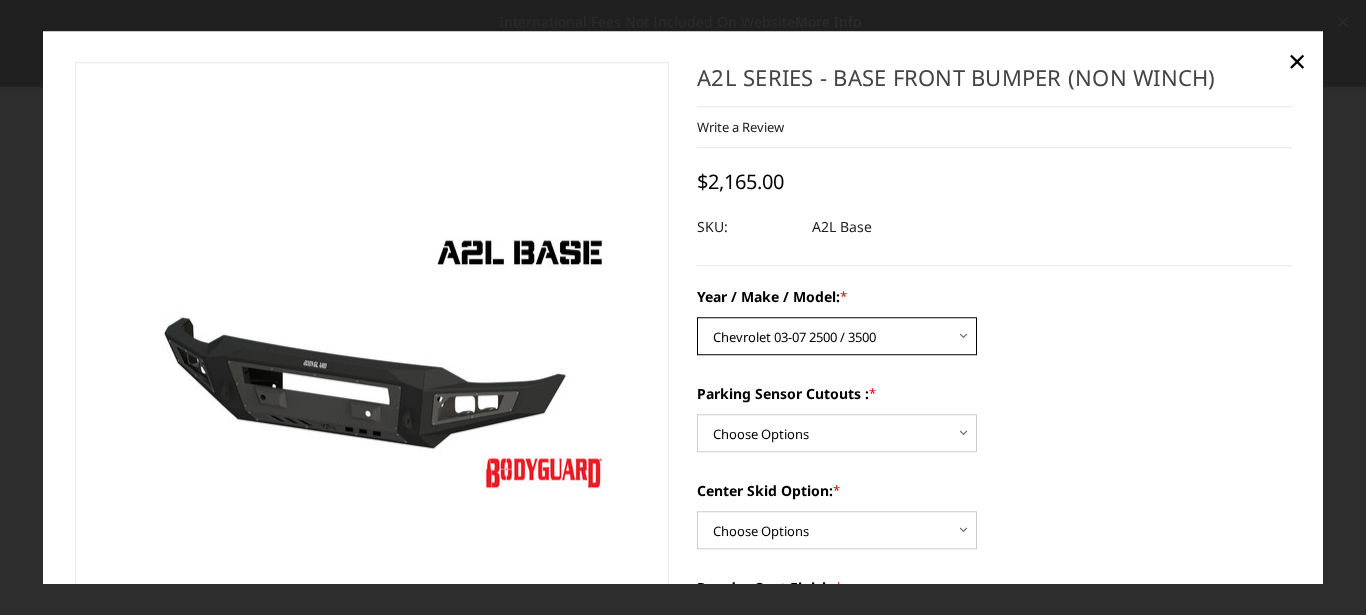 click on "Chevrolet 03-07  2500 / 3500" at bounding box center [0, 0] 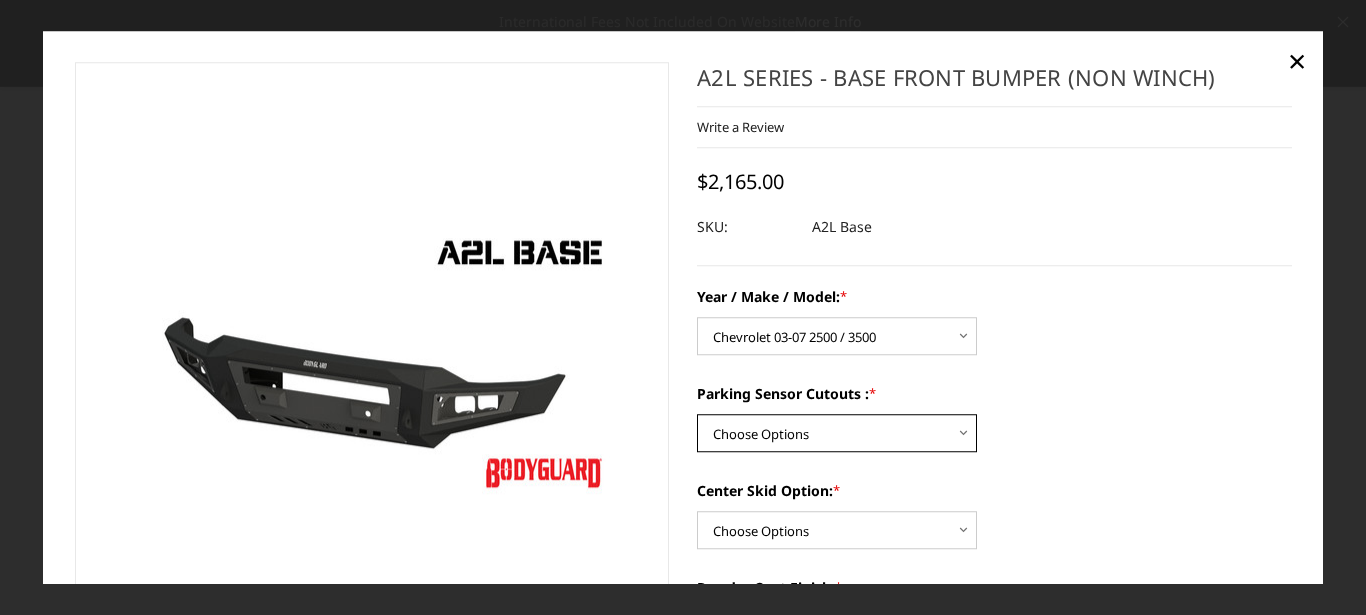 click on "Choose Options
Yes - I have front parking sensors
No - I do NOT have parking sensors" at bounding box center (837, 433) 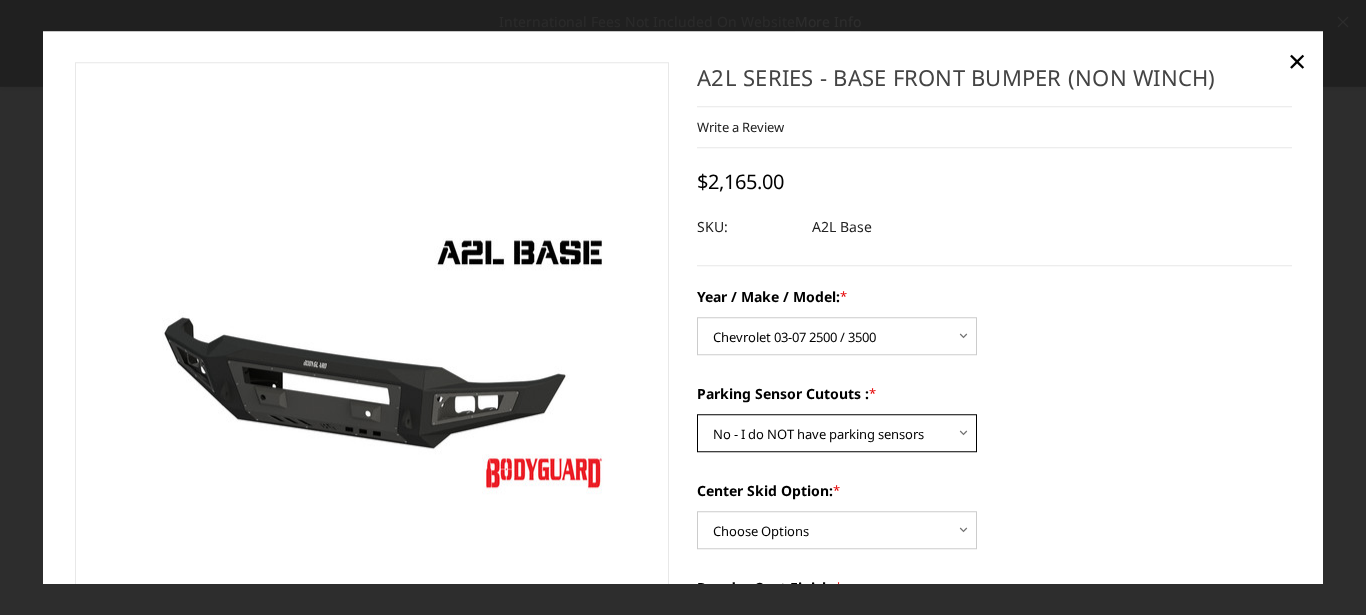 click on "No - I do NOT have parking sensors" at bounding box center (0, 0) 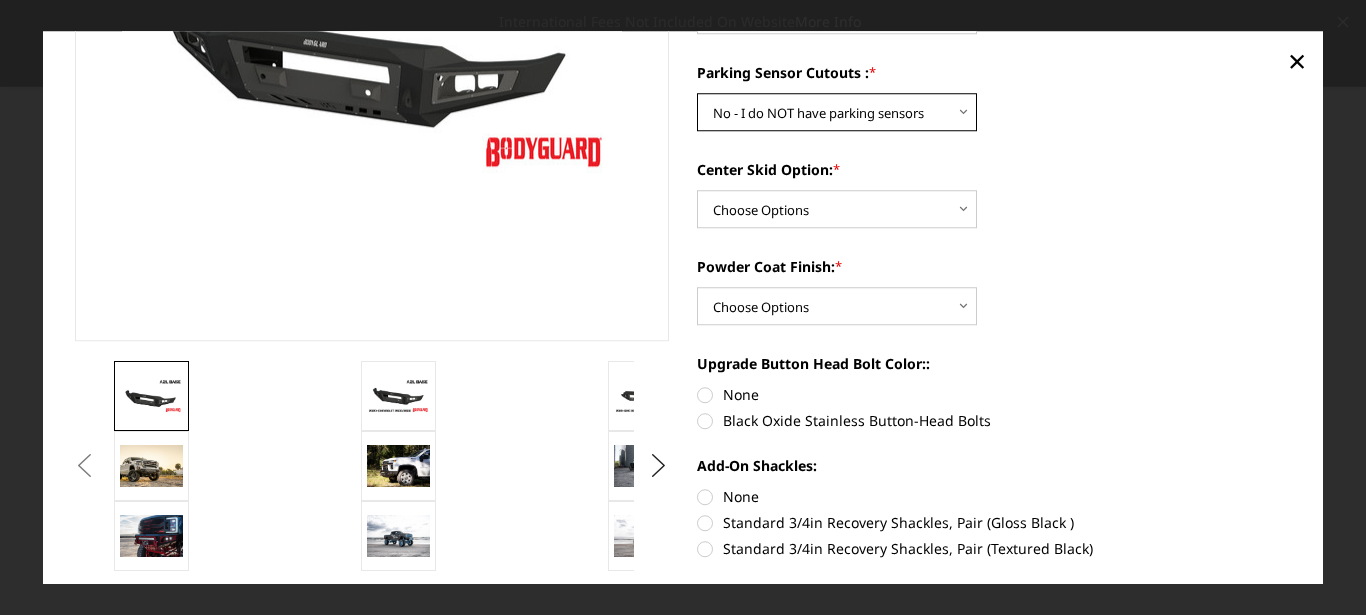 scroll, scrollTop: 323, scrollLeft: 0, axis: vertical 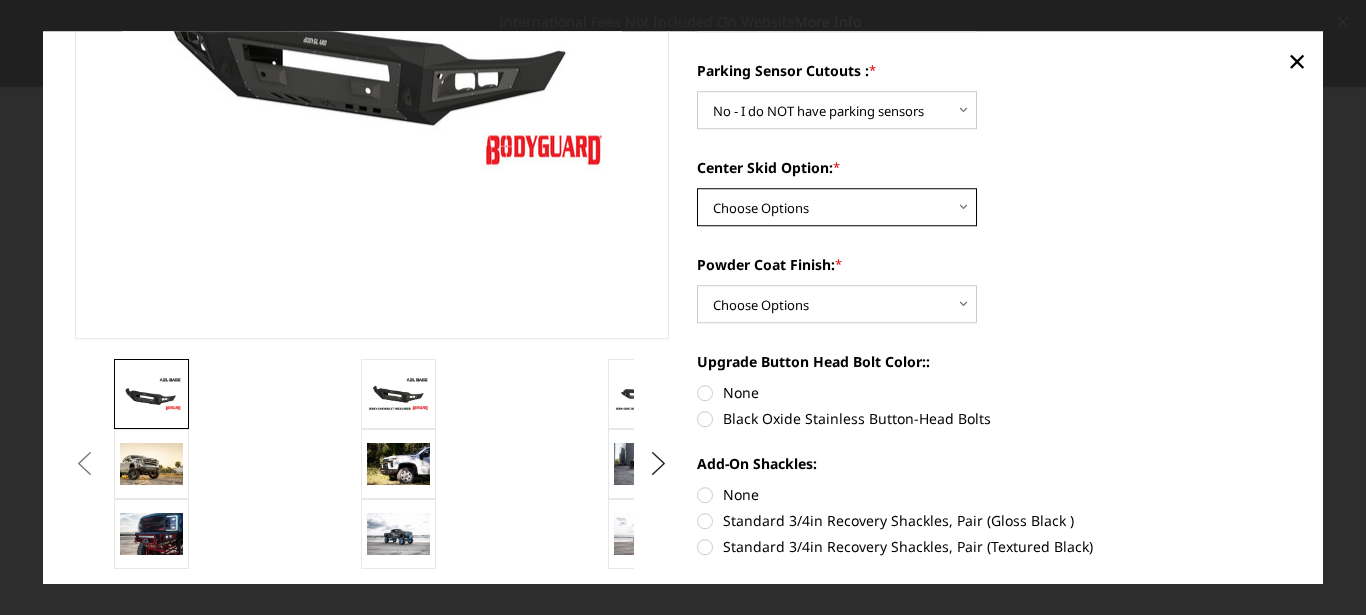 click on "Choose Options
Single Light Bar Cutout" at bounding box center [837, 207] 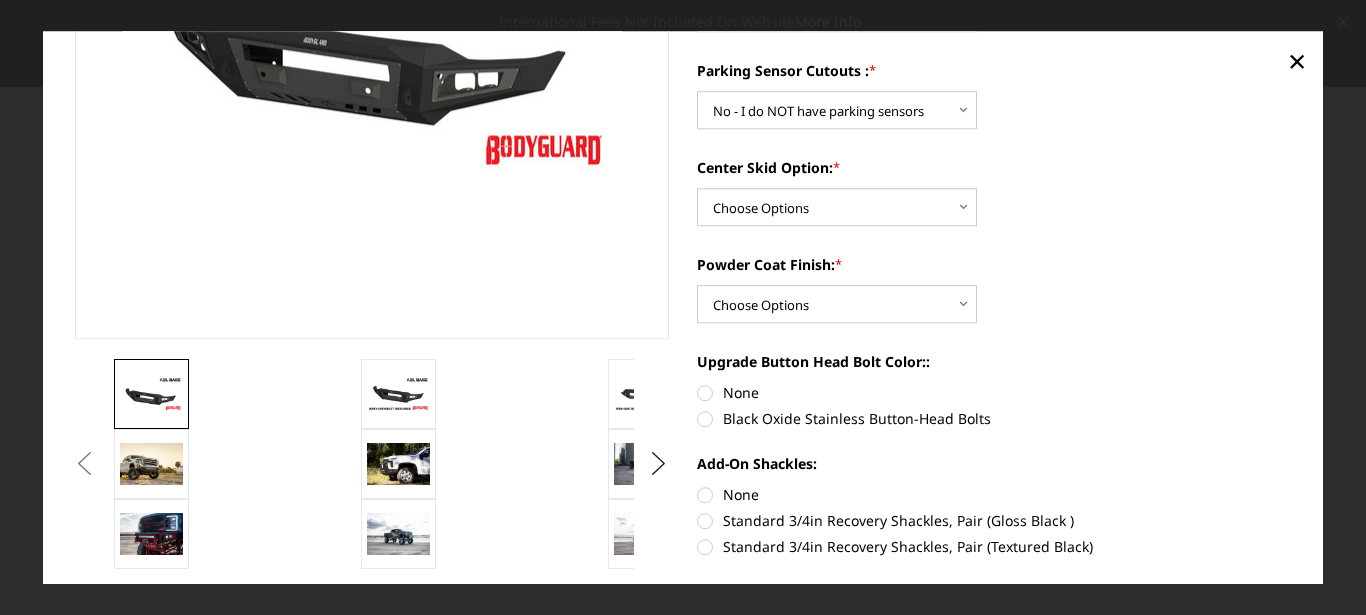 click on "Black Oxide Stainless Button-Head Bolts" at bounding box center [994, 418] 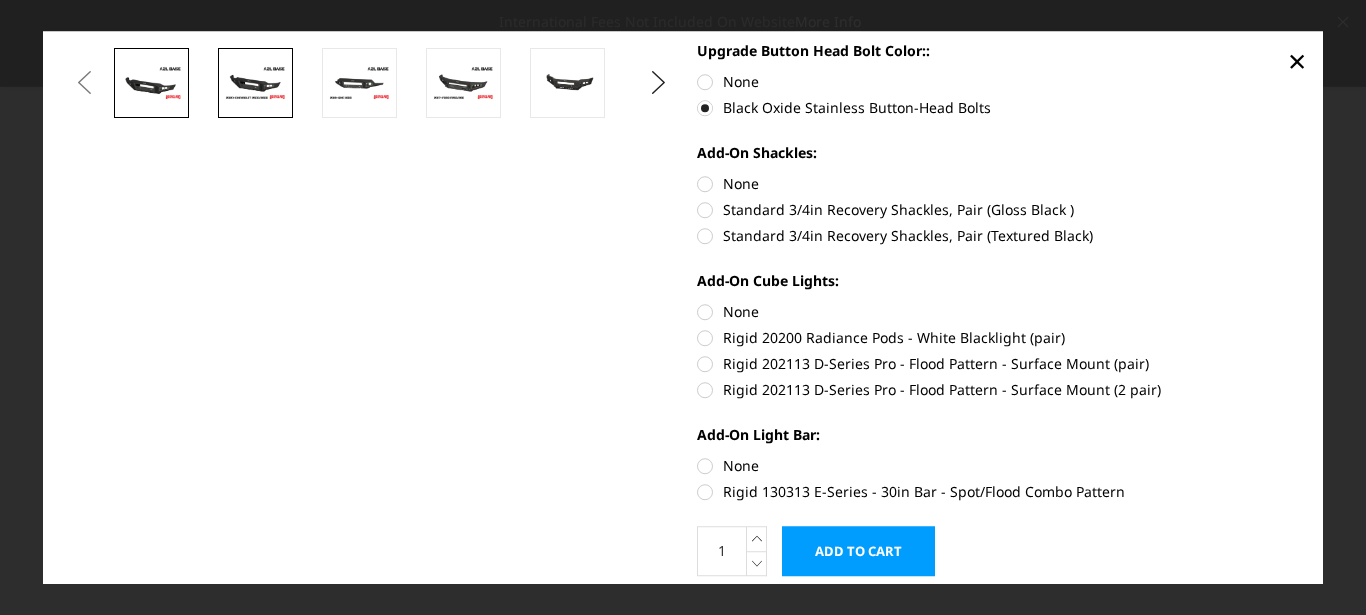 scroll, scrollTop: 707, scrollLeft: 0, axis: vertical 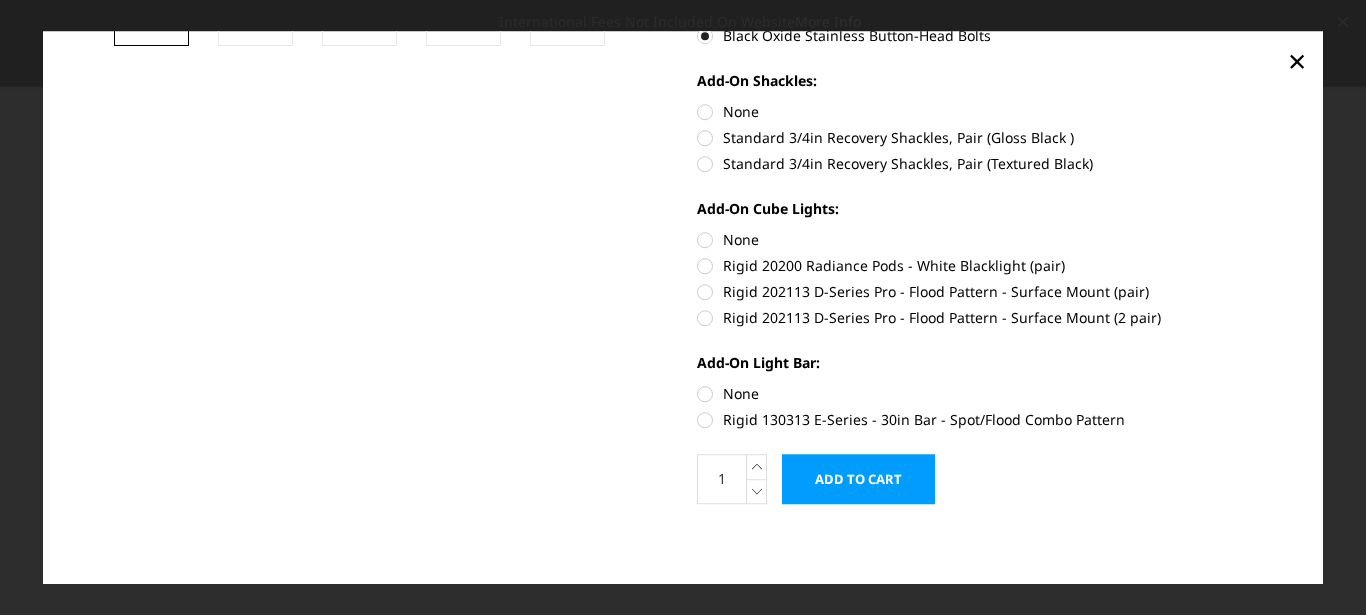 click on "Rigid 130313 E-Series - 30in Bar - Spot/Flood Combo Pattern" at bounding box center [994, 419] 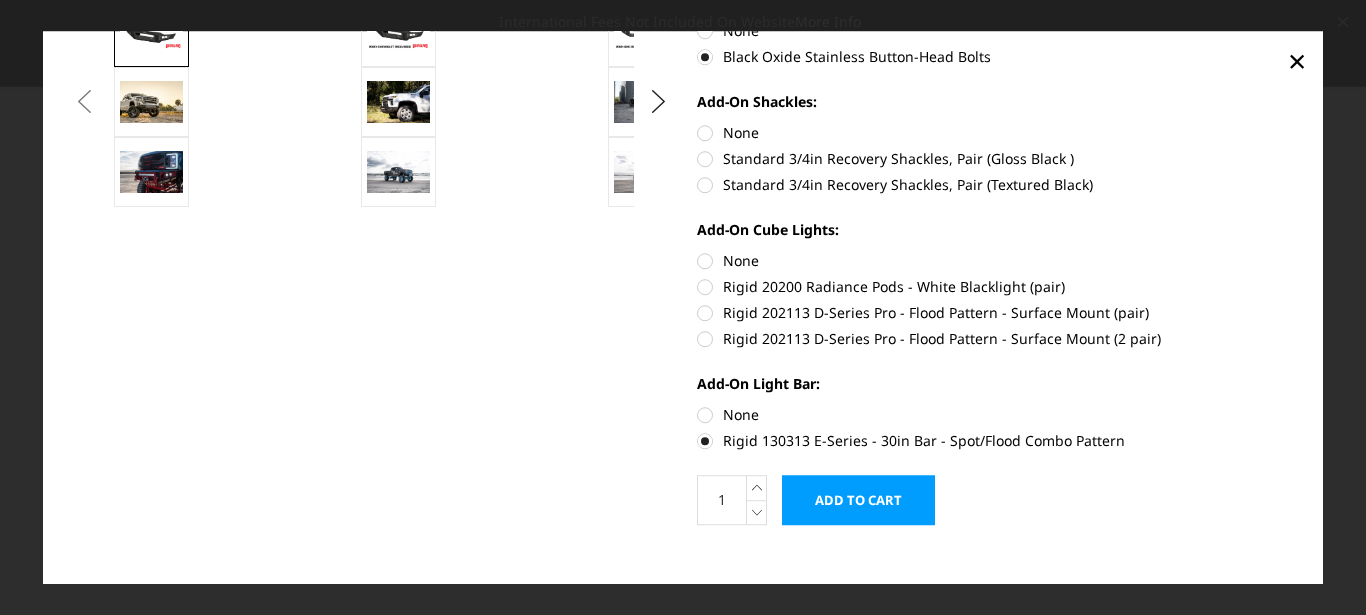scroll, scrollTop: 707, scrollLeft: 0, axis: vertical 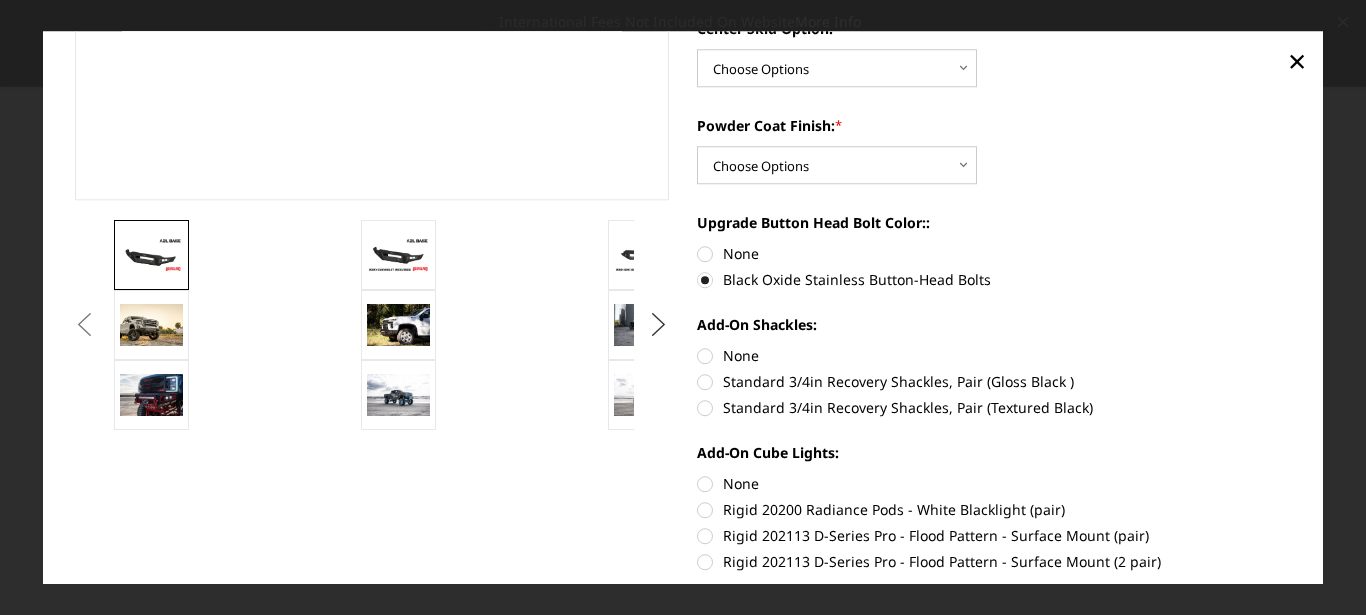 click on "Next" at bounding box center [659, 325] 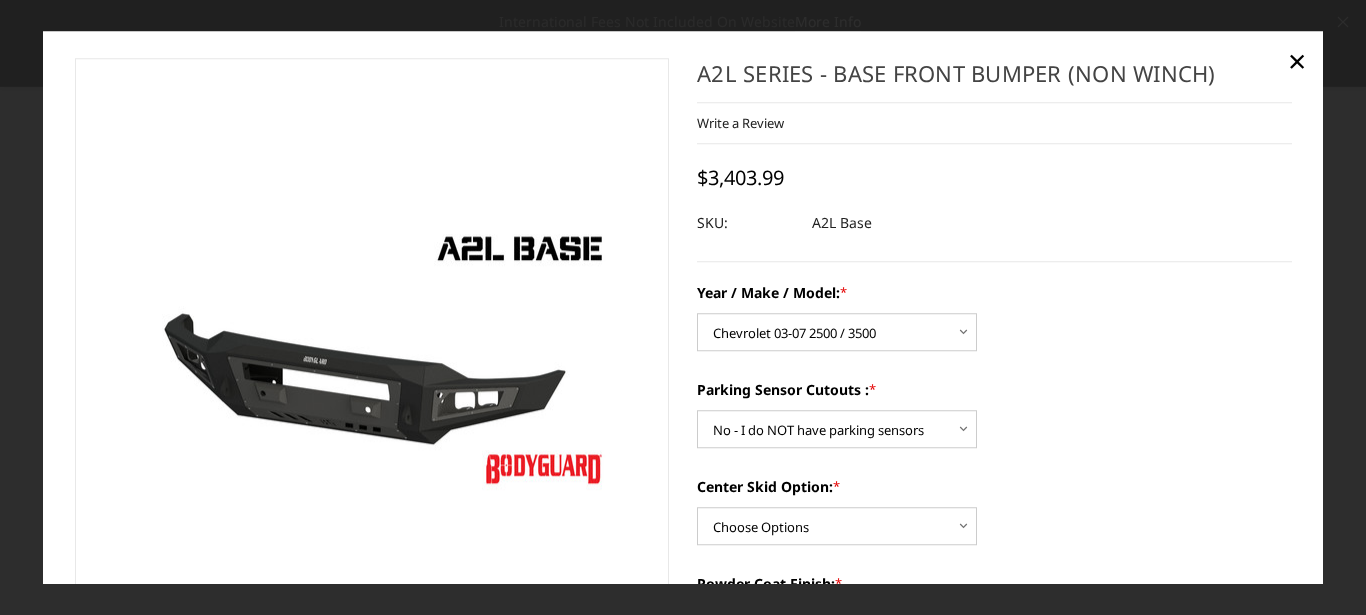 scroll, scrollTop: 0, scrollLeft: 0, axis: both 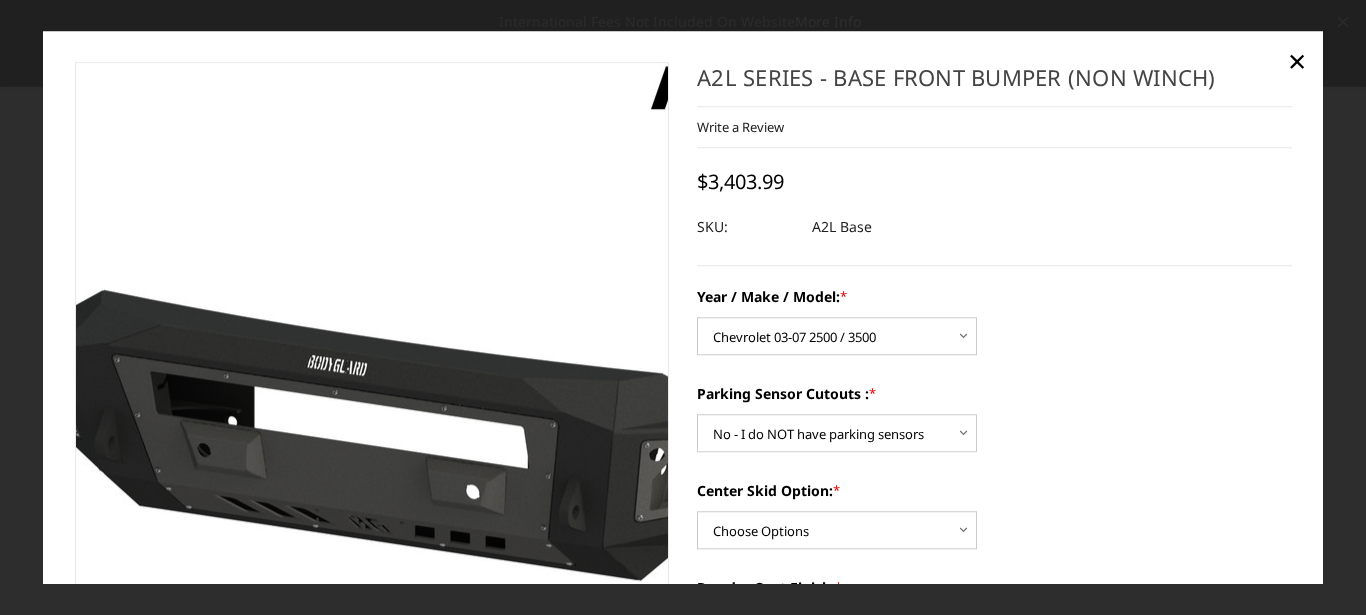click at bounding box center [483, 361] 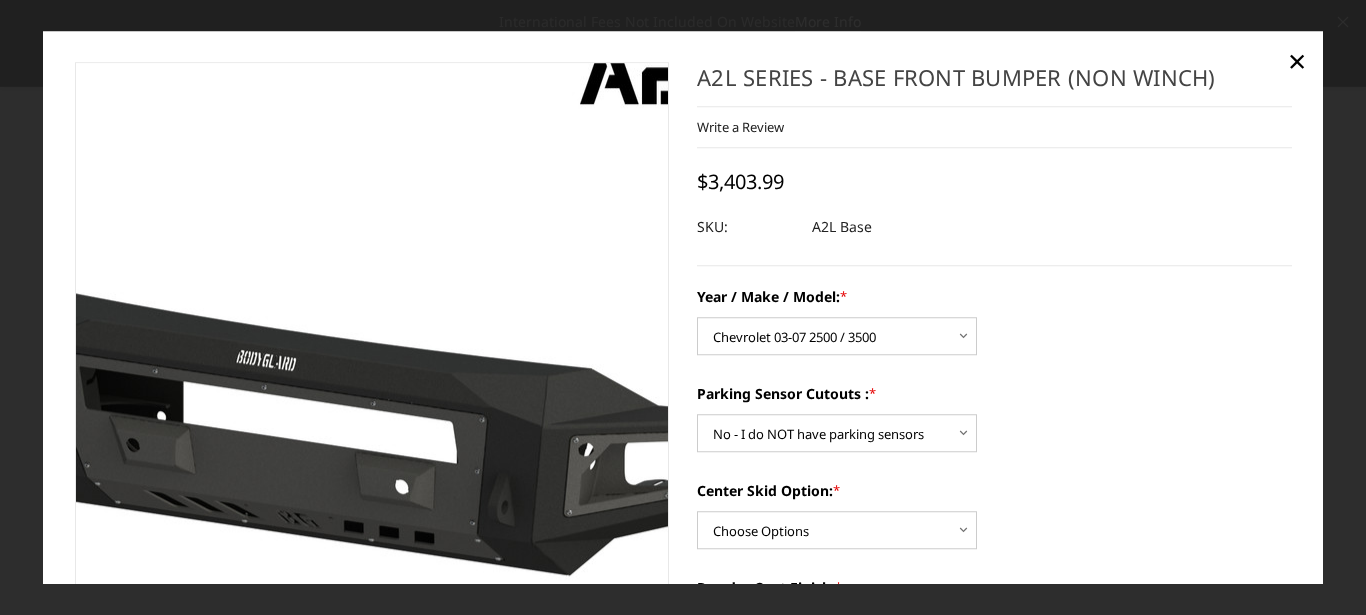 click at bounding box center (412, 356) 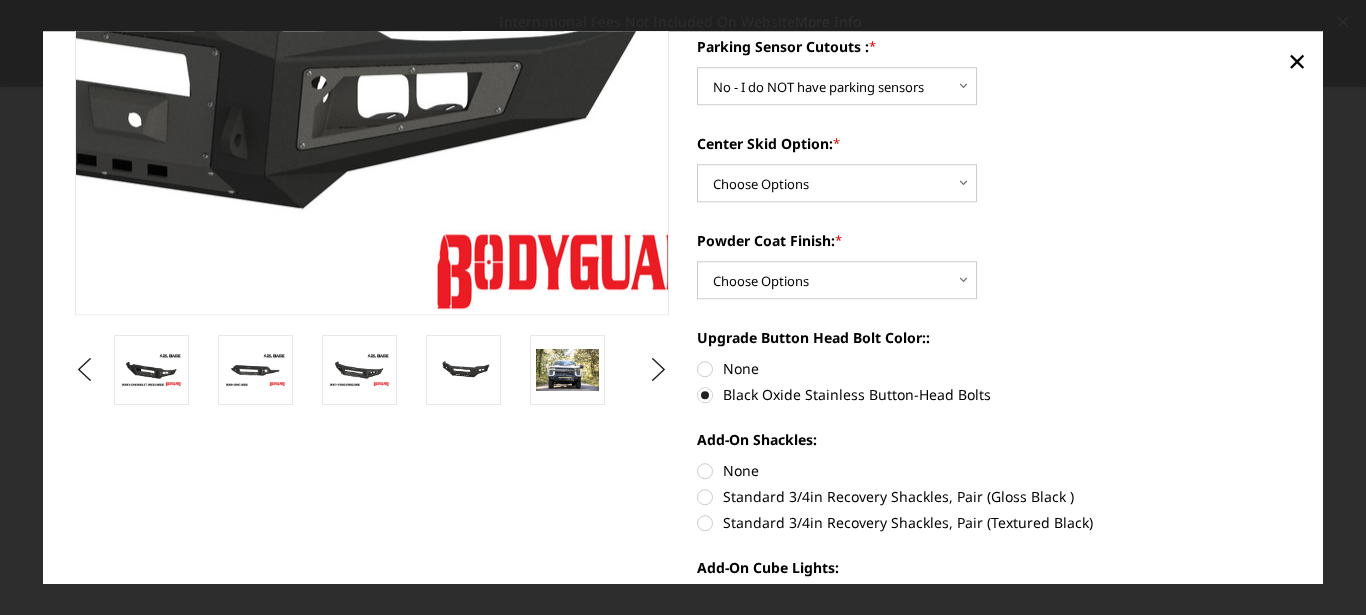 scroll, scrollTop: 307, scrollLeft: 0, axis: vertical 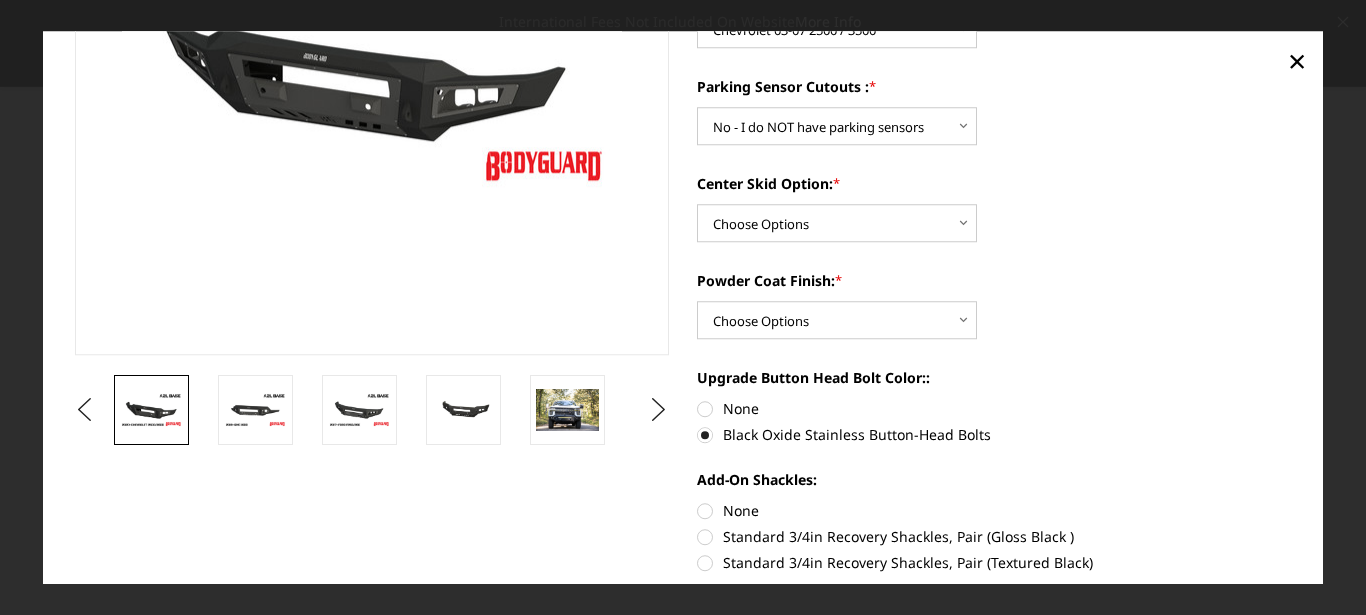 click at bounding box center (151, 410) 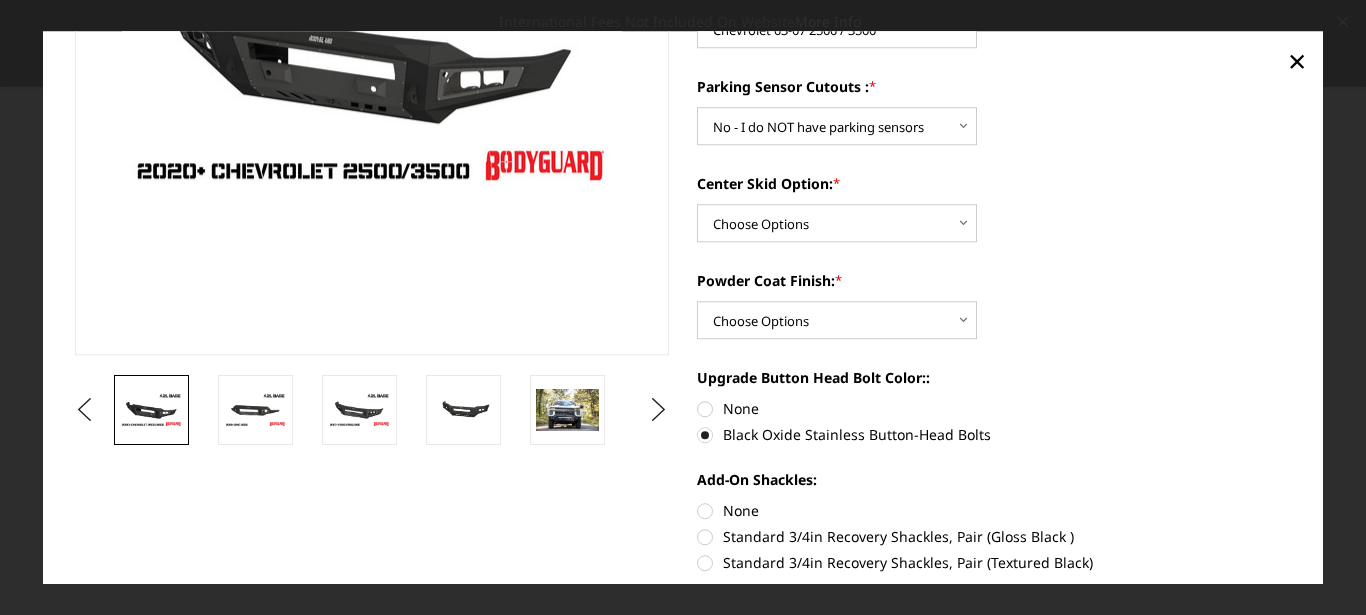 click at bounding box center (151, 410) 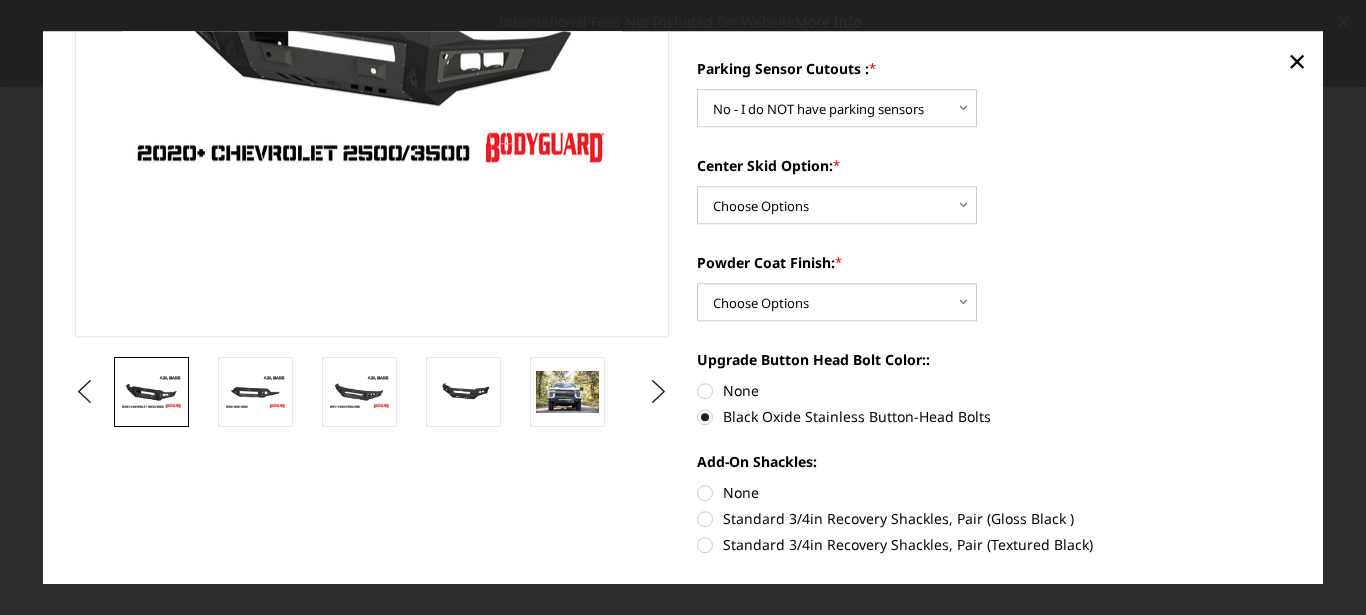scroll, scrollTop: 337, scrollLeft: 0, axis: vertical 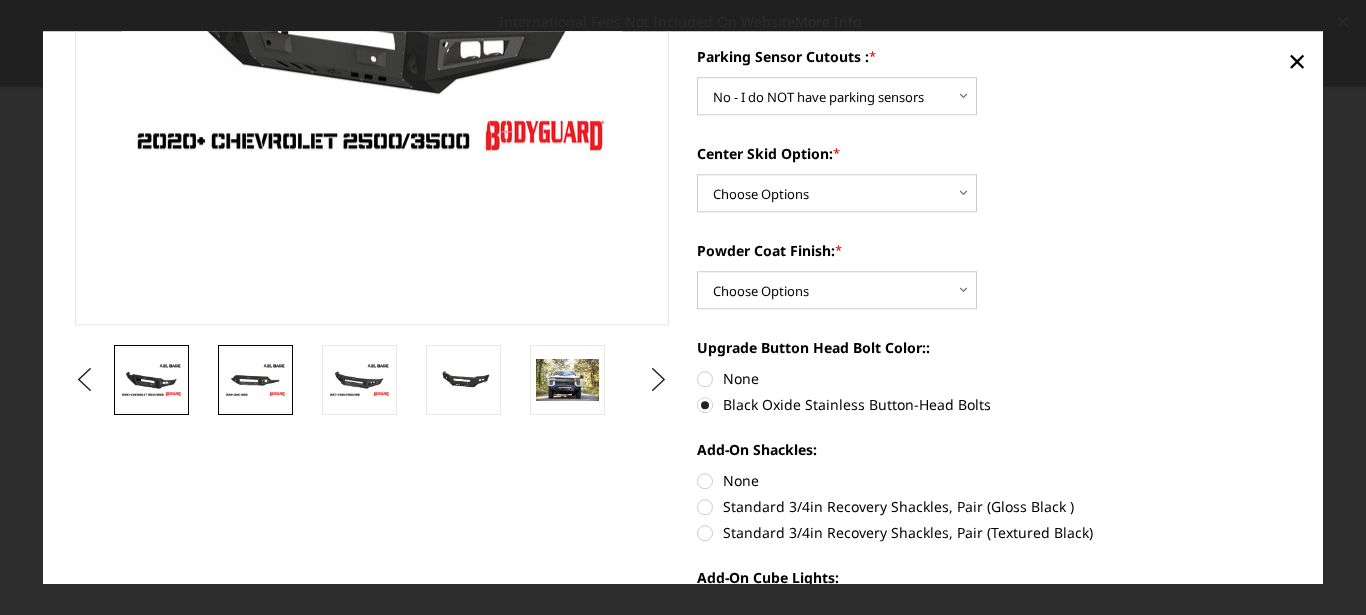 click at bounding box center (255, 380) 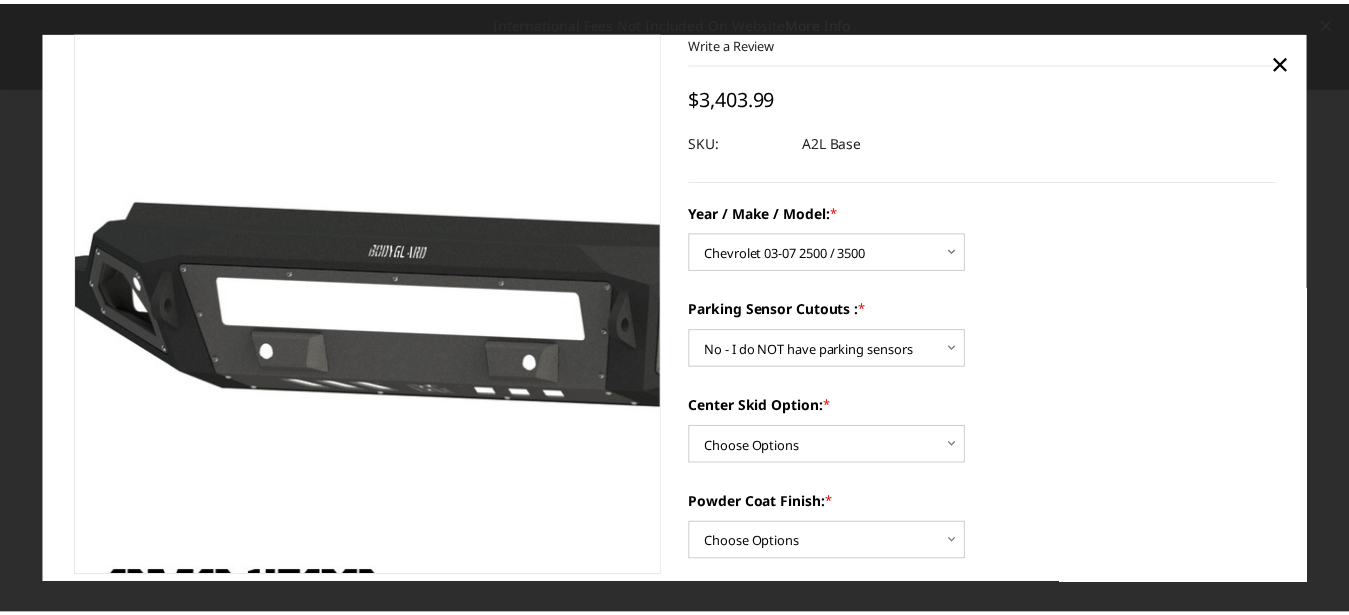 scroll, scrollTop: 86, scrollLeft: 0, axis: vertical 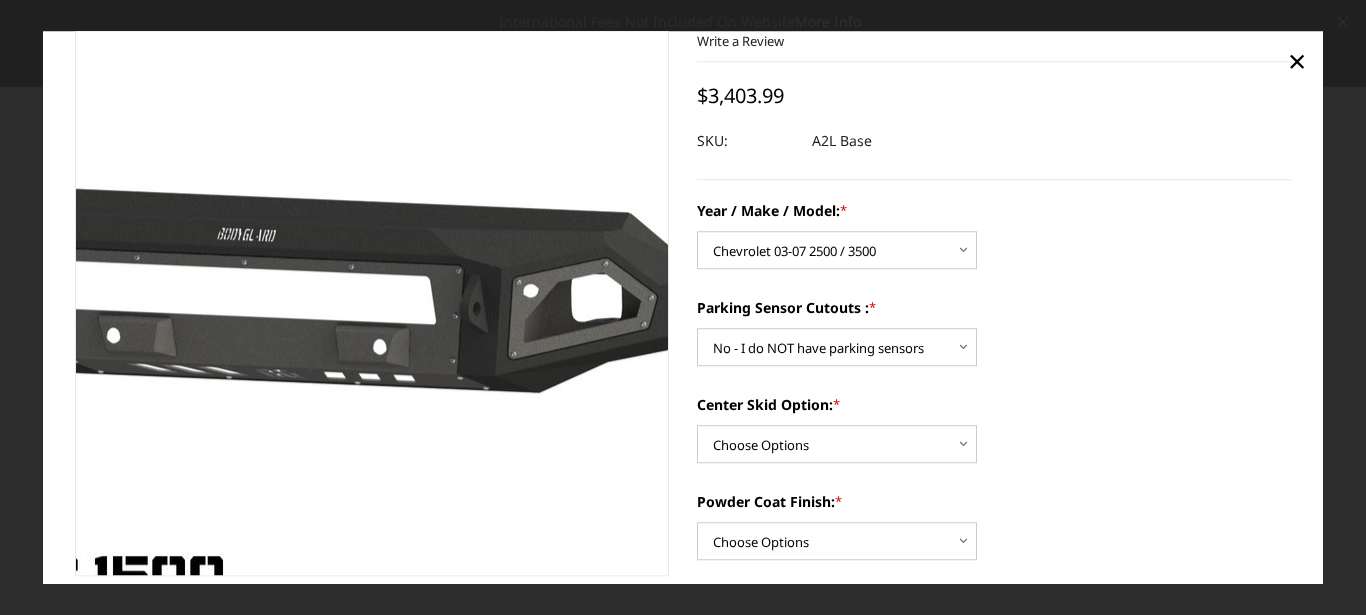 click at bounding box center (385, 280) 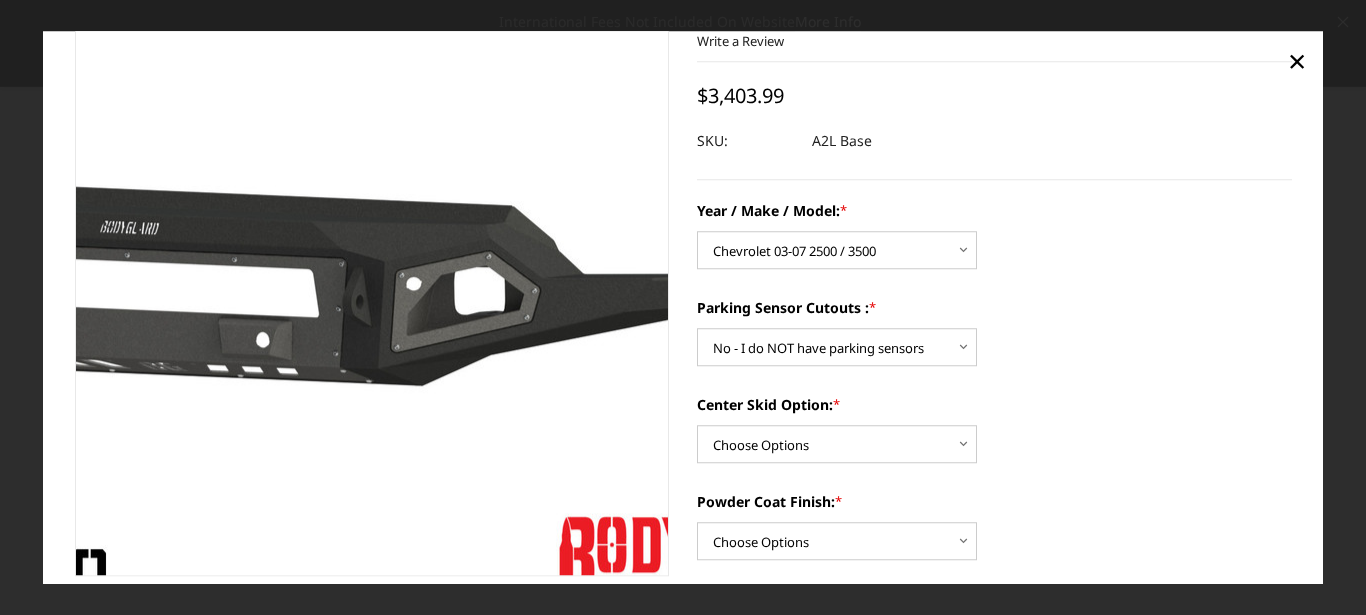 click at bounding box center [268, 273] 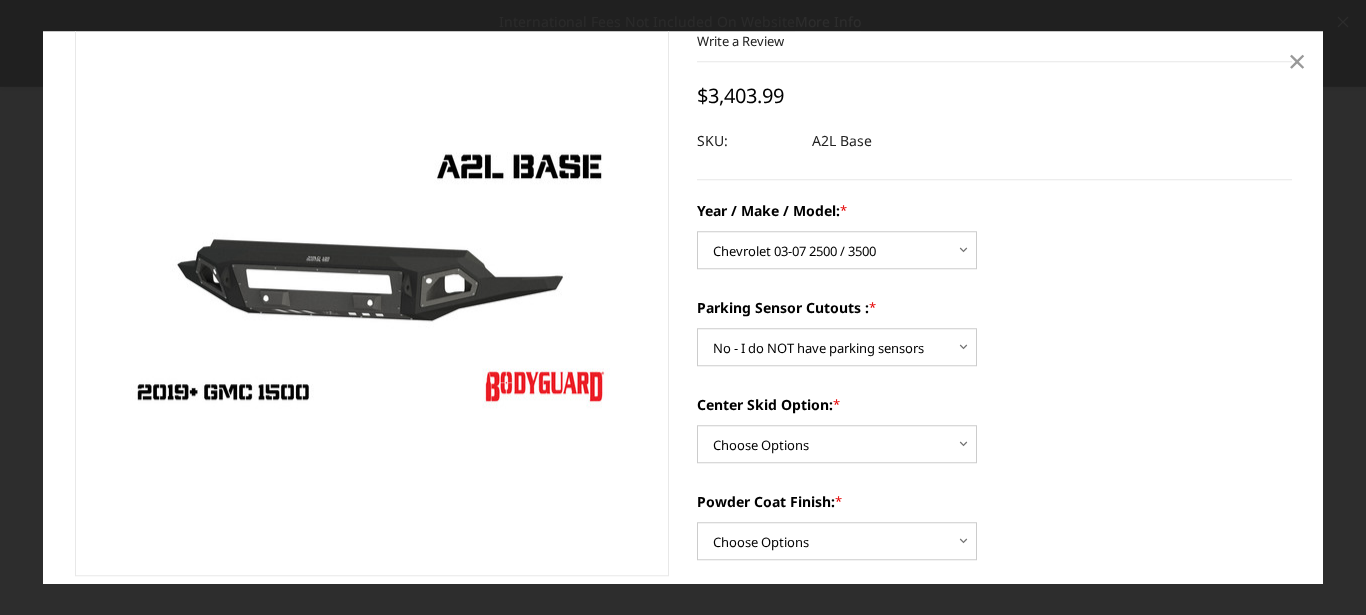 click on "×" at bounding box center (1297, 60) 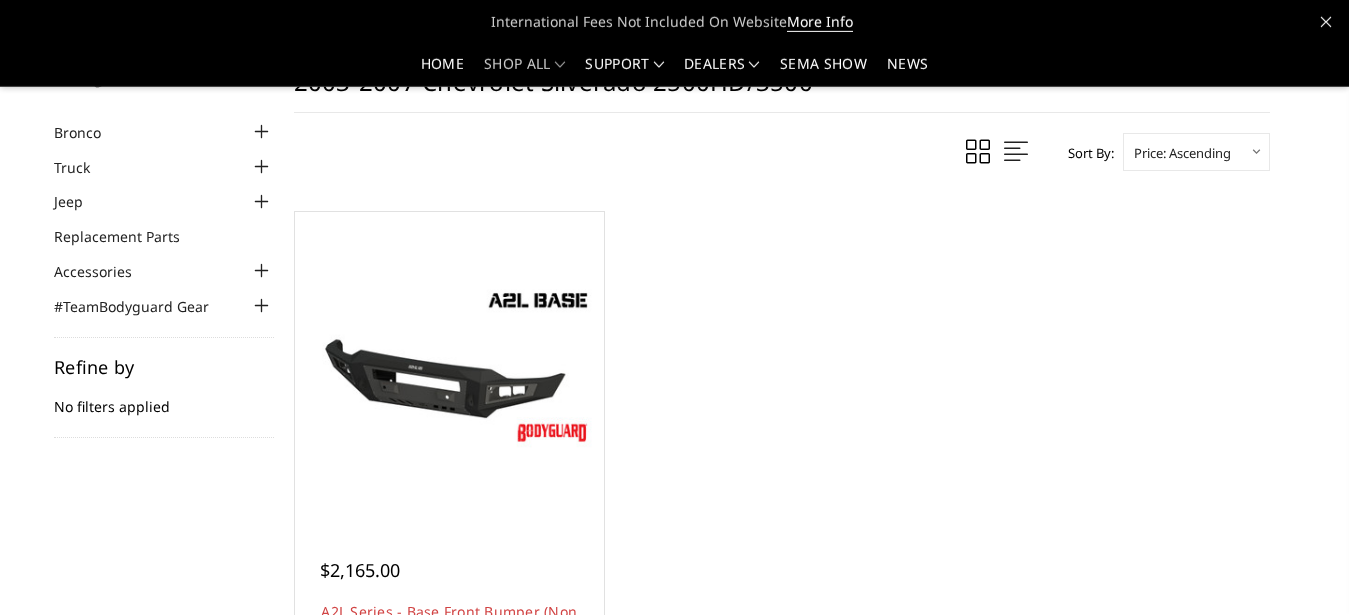 scroll, scrollTop: 0, scrollLeft: 0, axis: both 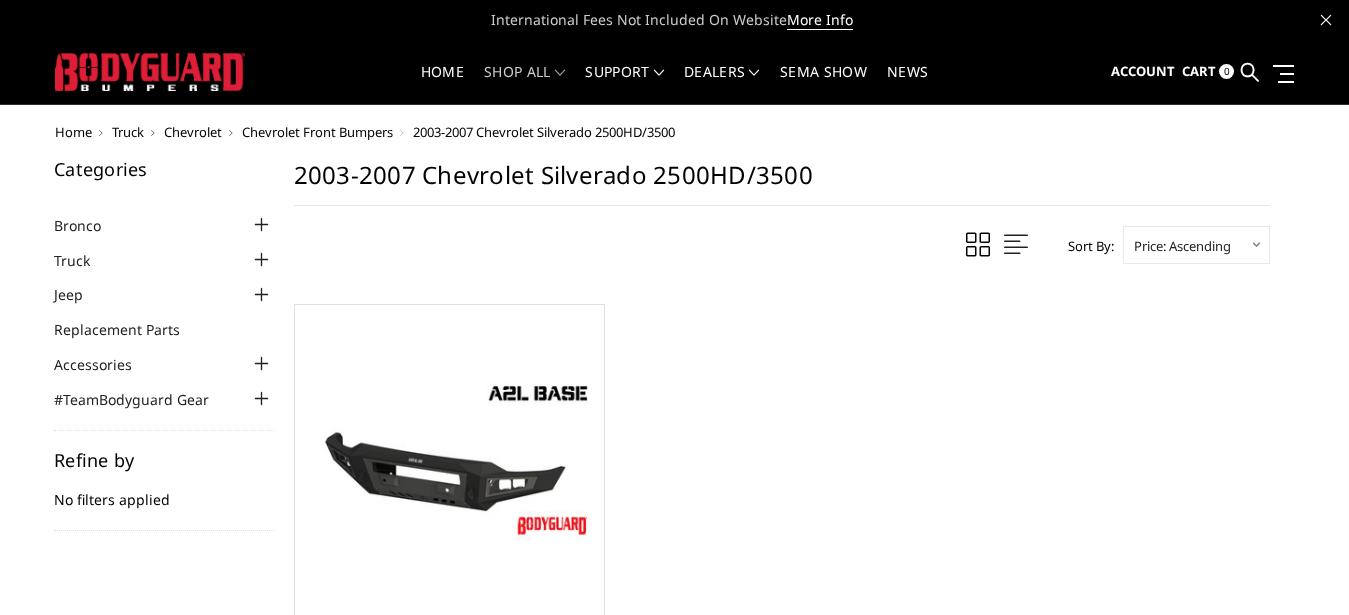 click on "Categories" at bounding box center [164, 169] 